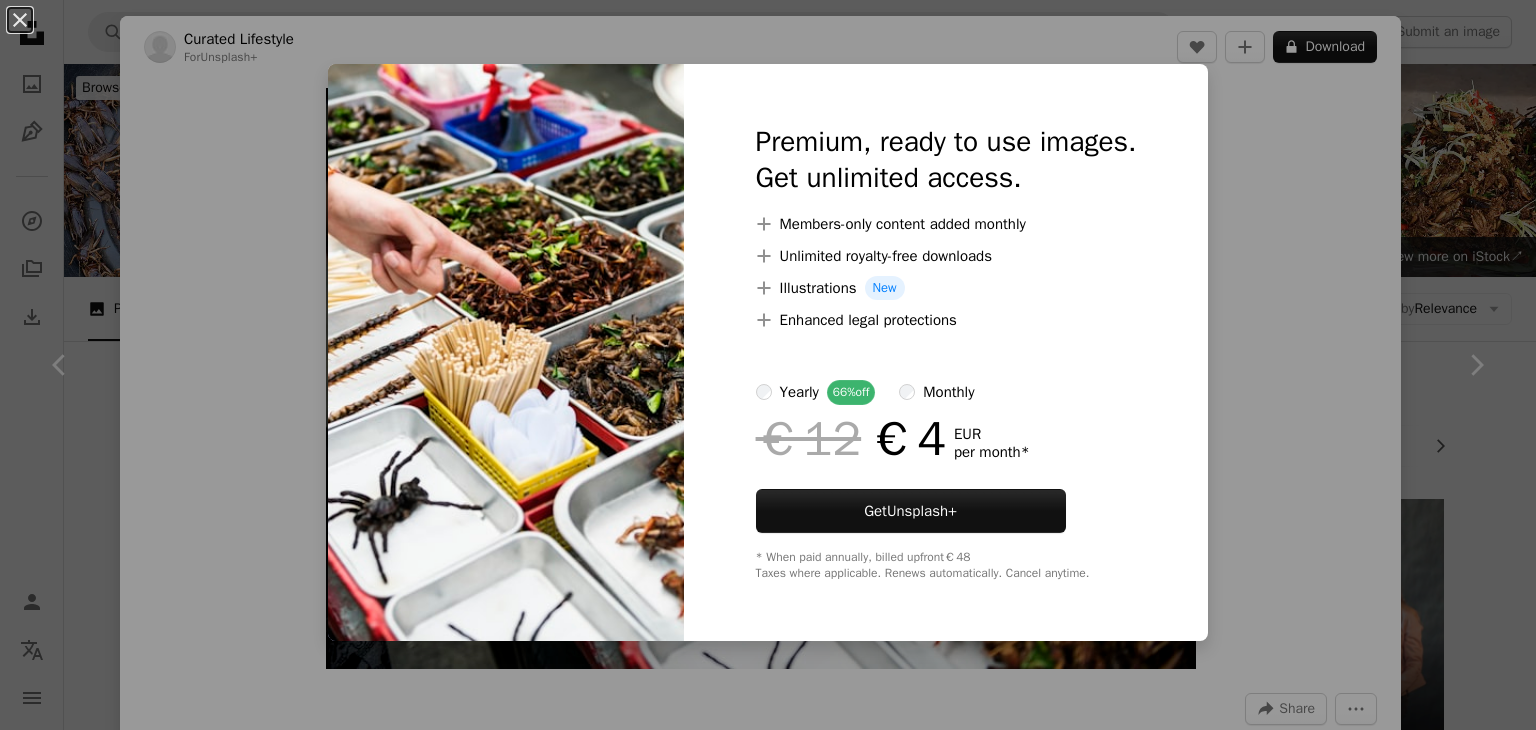 scroll, scrollTop: 432, scrollLeft: 0, axis: vertical 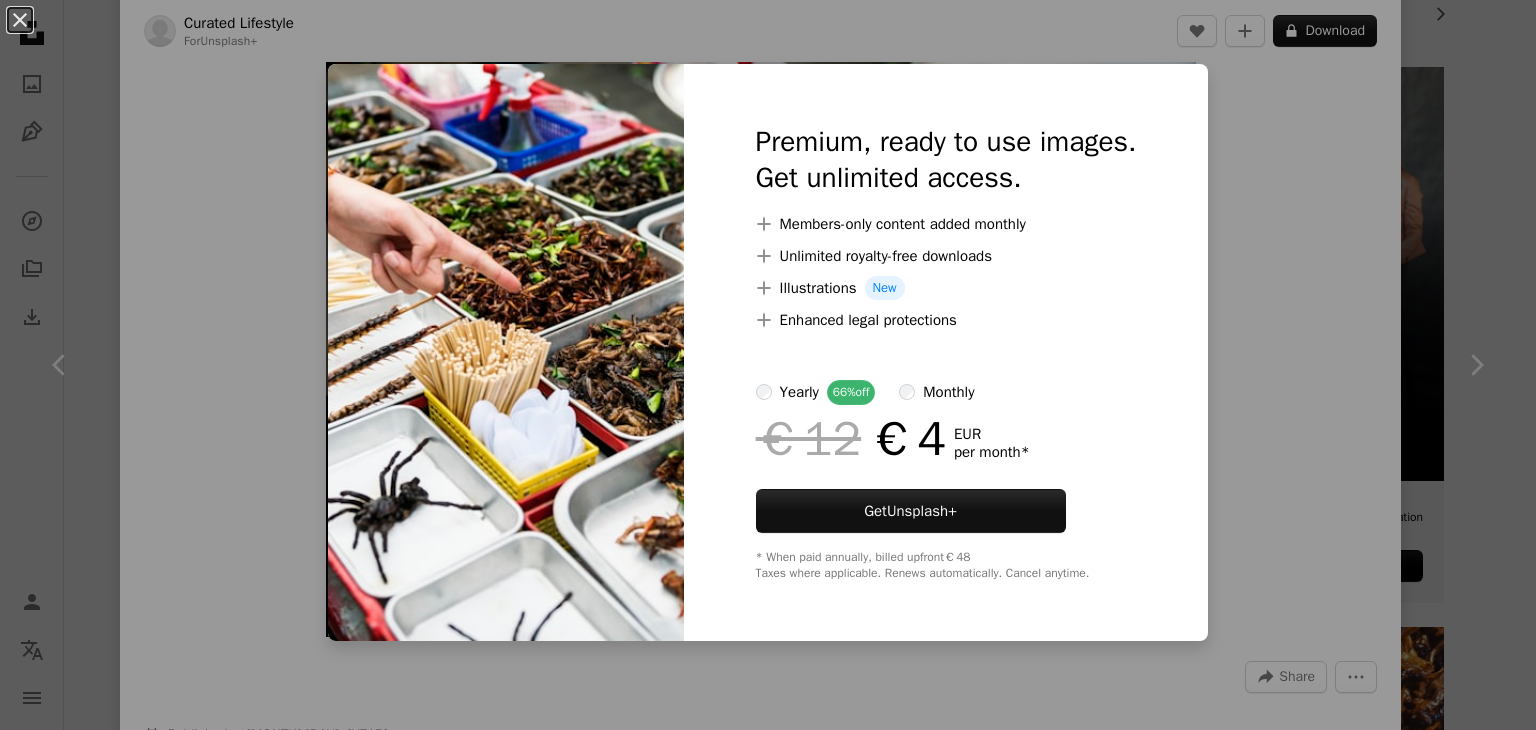 click on "An X shape Premium, ready to use images. Get unlimited access. A plus sign Members-only content added monthly A plus sign Unlimited royalty-free downloads A plus sign Illustrations  New A plus sign Enhanced legal protections yearly 66%  off monthly €12   €4 EUR per month * Get  Unsplash+ * When paid annually, billed upfront  €48 Taxes where applicable. Renews automatically. Cancel anytime." at bounding box center [768, 365] 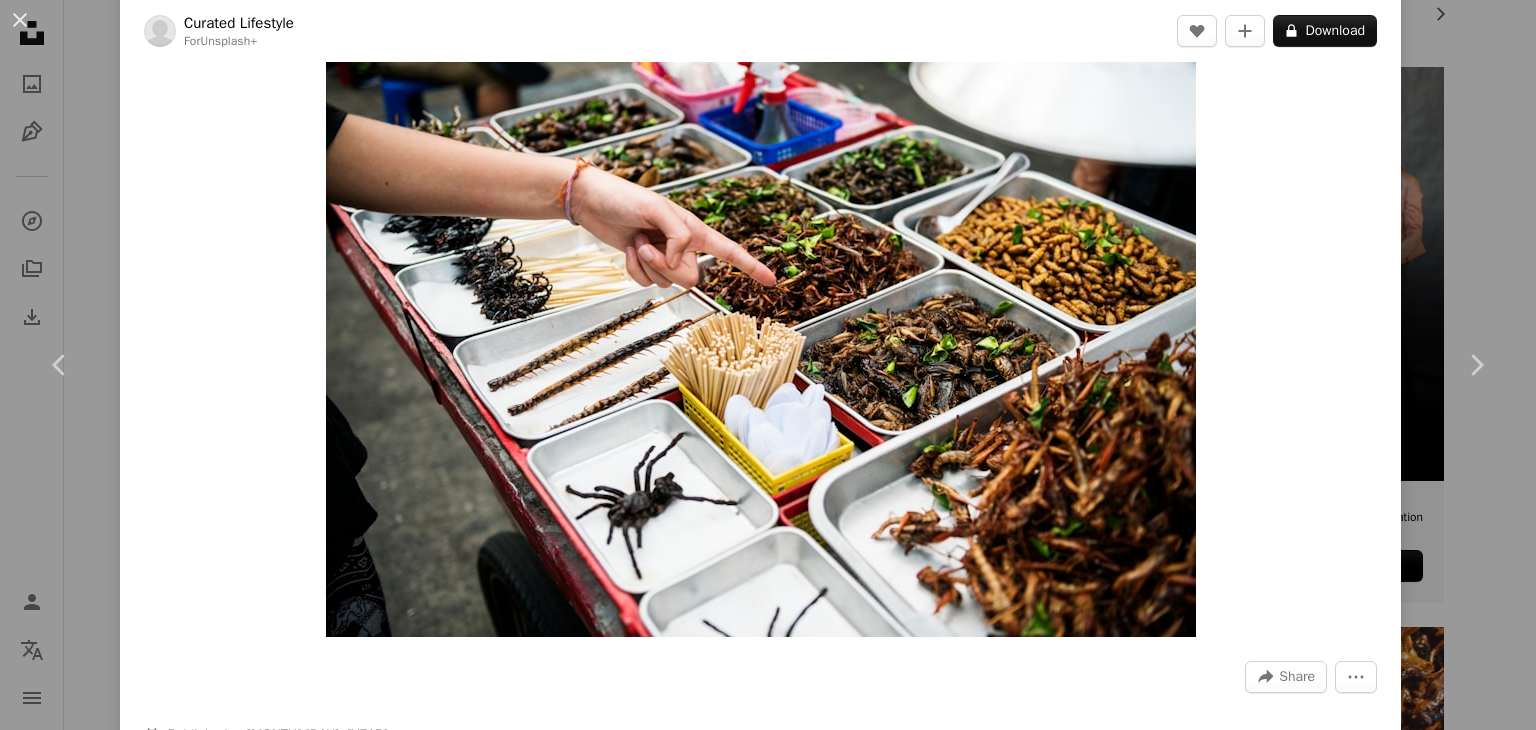 click on "An X shape Chevron left Chevron right Aigerim Kalysheva Available for hire A checkmark inside of a circle A heart A plus sign Download free Chevron down Zoom in Views 270,007 Downloads 2,560 A forward-right arrow Share Info icon Info More Actions A map marker [CITY], [COUNTRY] Calendar outlined Published on [MONTH] [DAY], [YEAR] Camera NIKON CORPORATION, NIKON D5100 Safety Licensed under the Unsplash+ License food travel photography street [COUNTRY] [CITY] spider eating insect asia tourist horizontal scorpion discovery worm archival centipede variation capital cities Free pictures Related images Plus sign for Unsplash+ A heart A plus sign Getty Images For Unsplash+ A lock Download Plus sign for Unsplash+ A heart A plus sign Jerome Maas For Unsplash+ A lock Download Plus sign for Unsplash+ A heart A plus sign Pablo Merchán Montes For Unsplash+ A lock Download Plus sign for Unsplash+ A heart A plus sign Jordan González For Unsplash+ A lock Download Plus sign for Unsplash+ A heart A plus sign Diana Light For Unsplash+ A lock Download Plus sign for Unsplash+ A heart A plus sign Pablo Merchán Montes For Unsplash+ A lock Download Plus sign for Unsplash+ A heart" at bounding box center [768, 365] 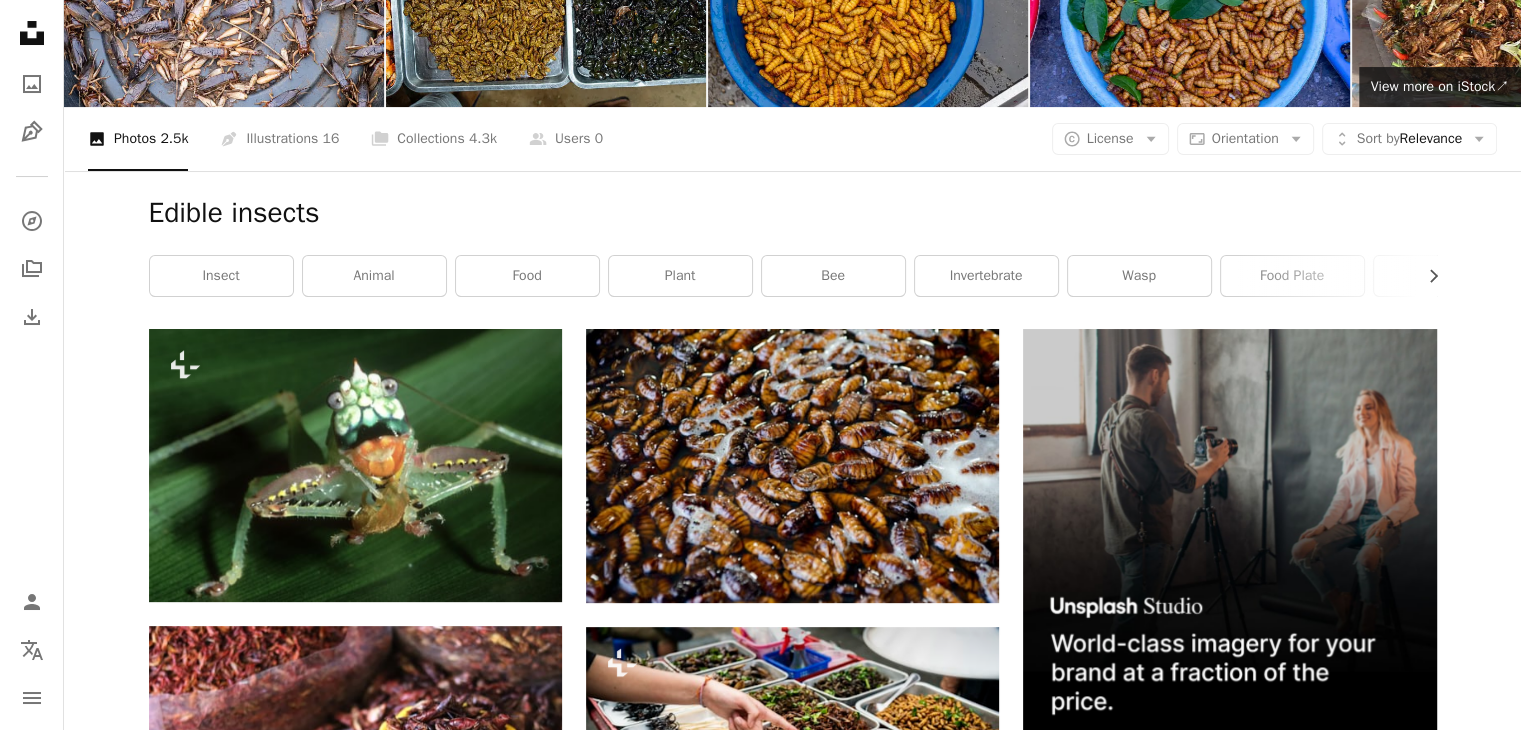scroll, scrollTop: 0, scrollLeft: 0, axis: both 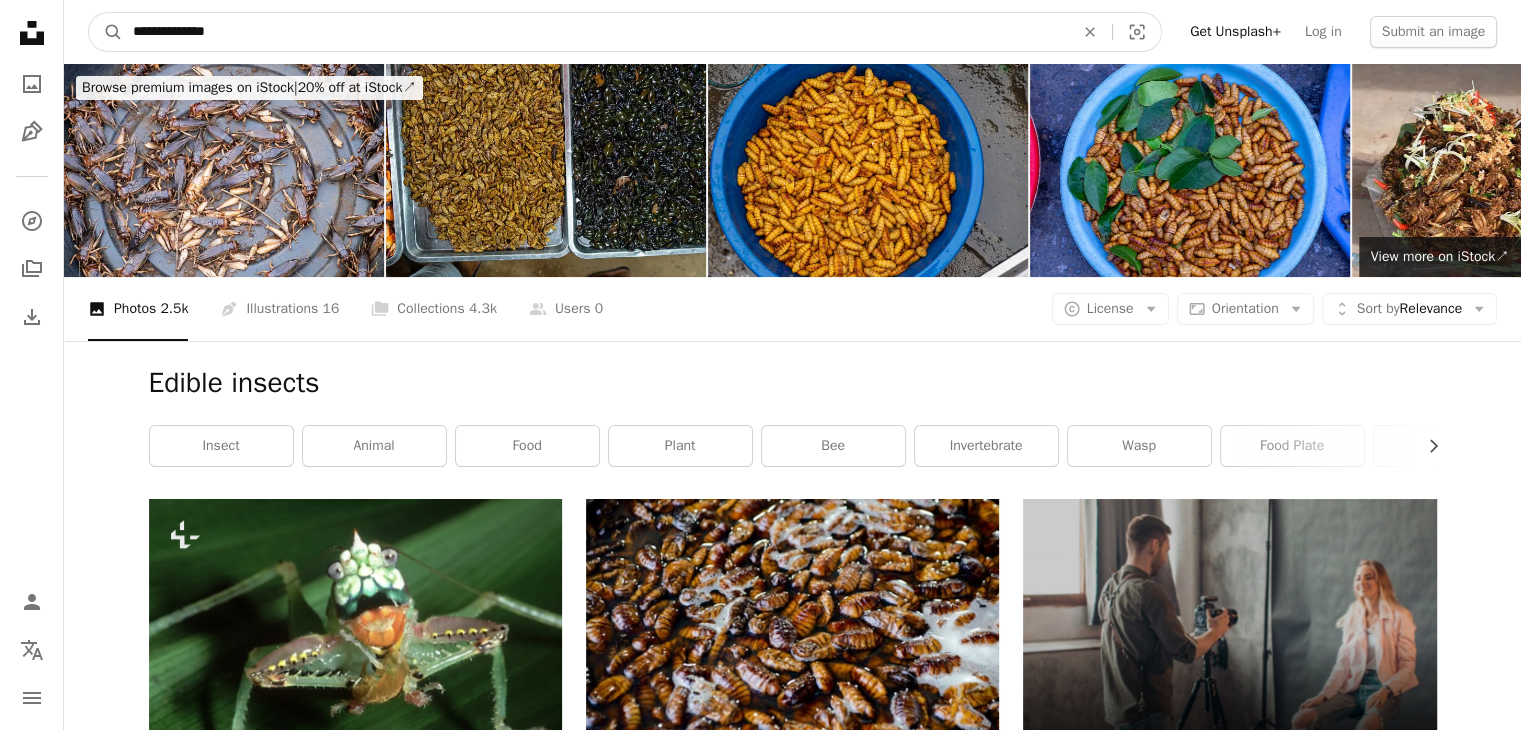 click on "**********" at bounding box center (595, 32) 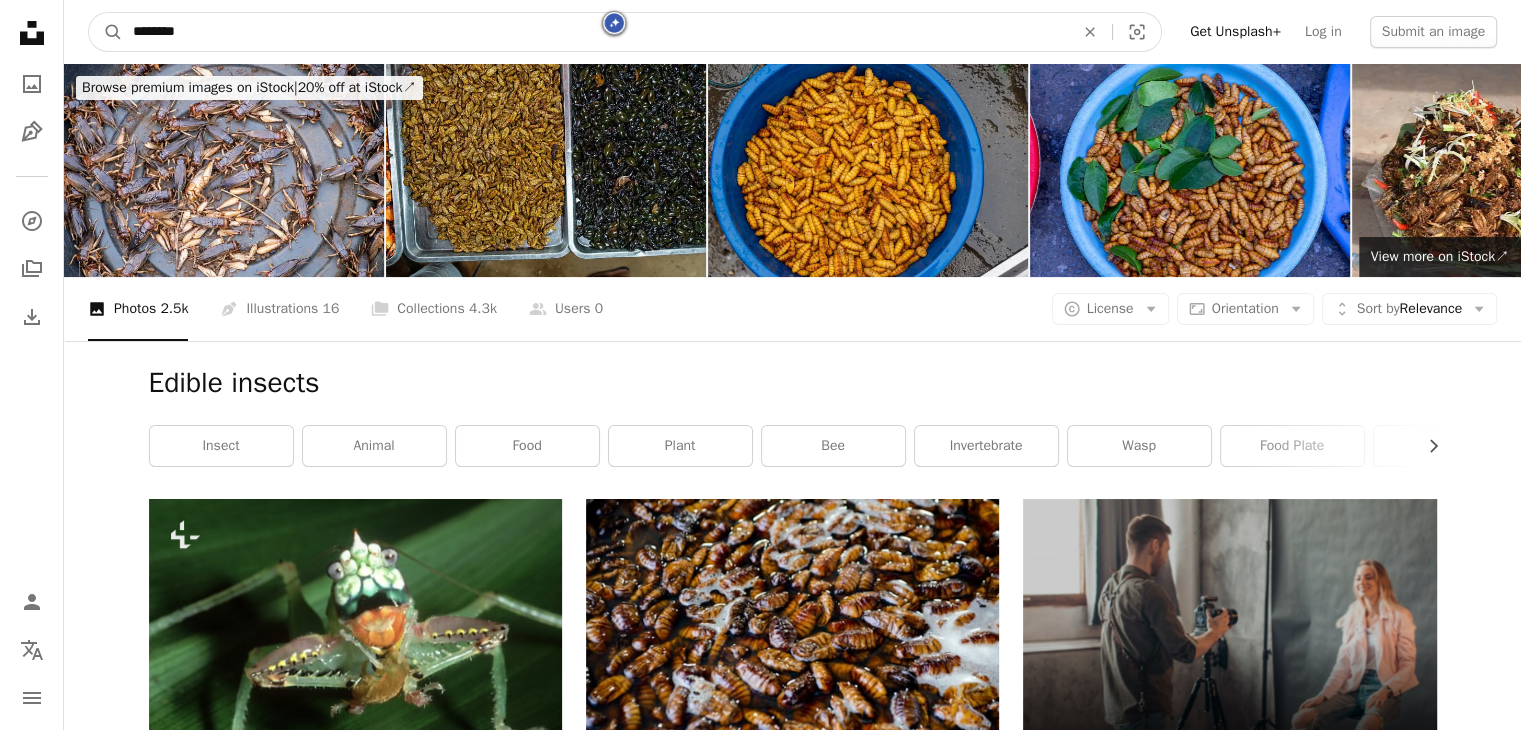 type on "********" 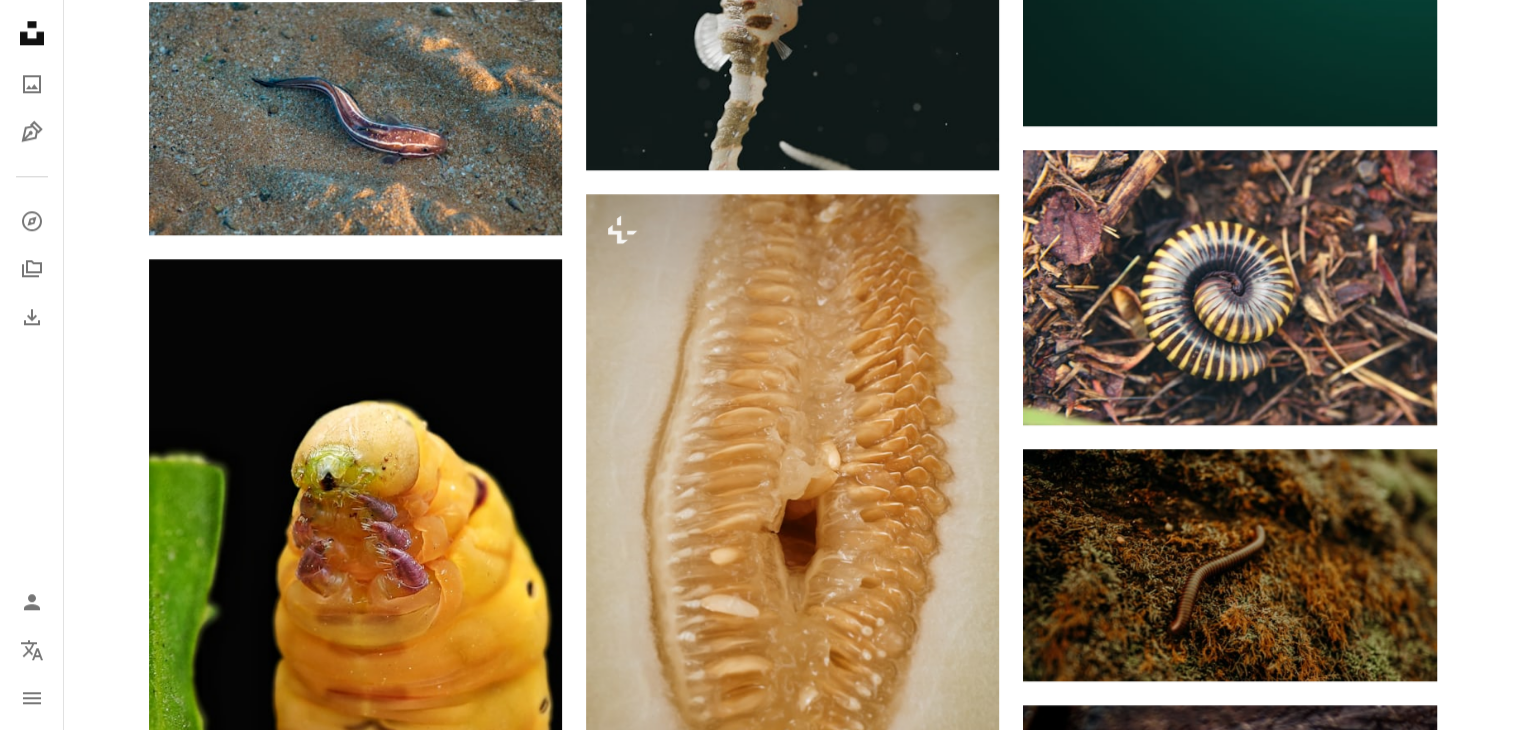 scroll, scrollTop: 0, scrollLeft: 0, axis: both 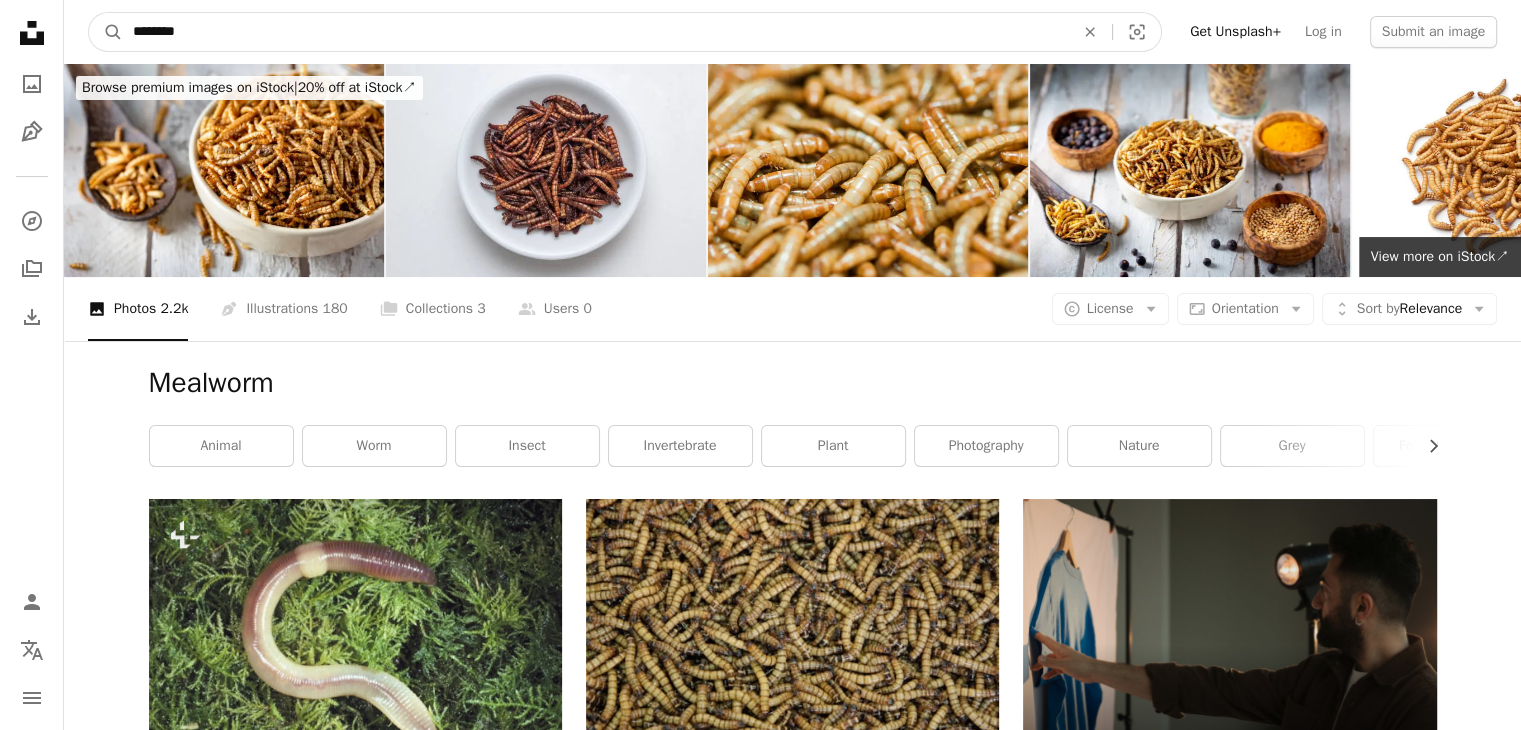 click on "********" at bounding box center (595, 32) 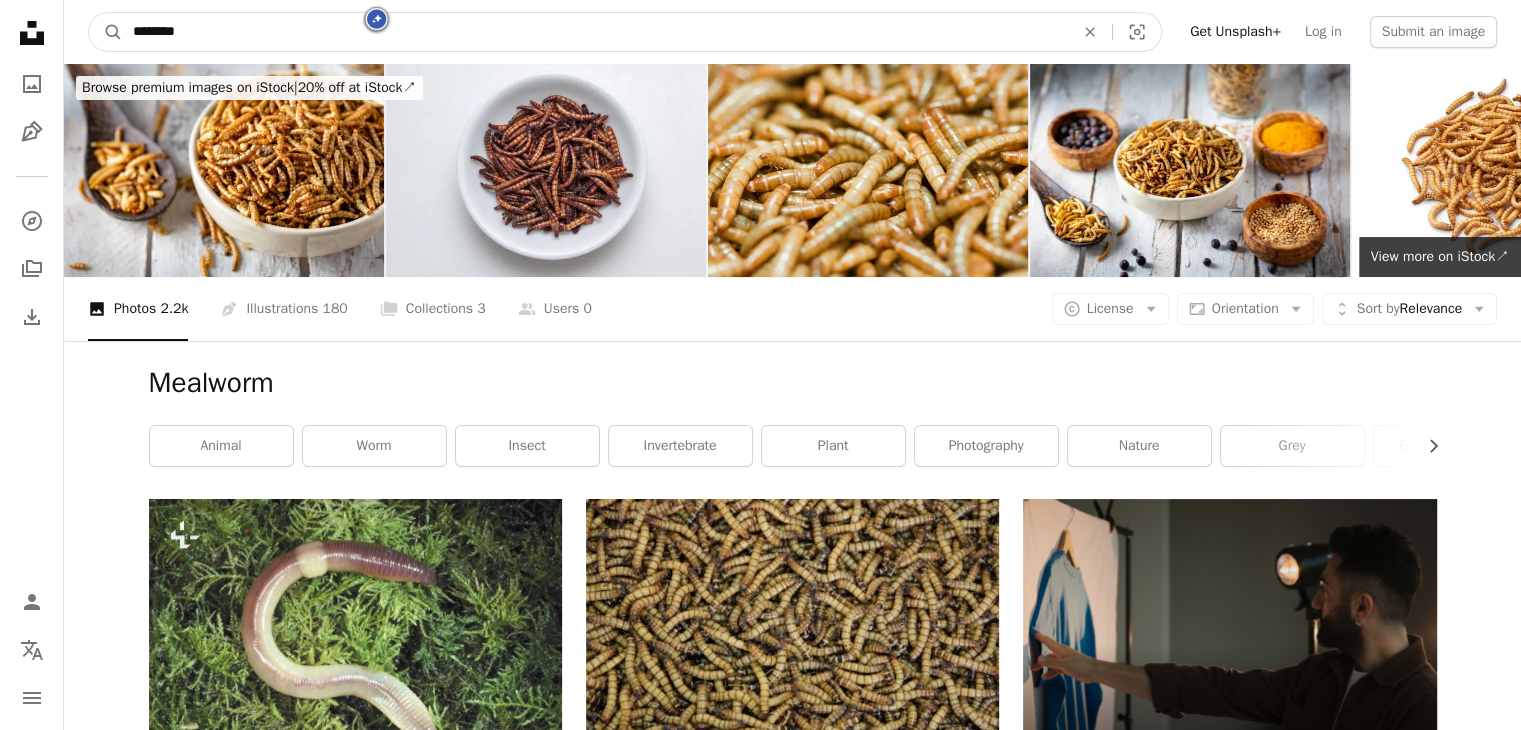click on "********" at bounding box center (595, 32) 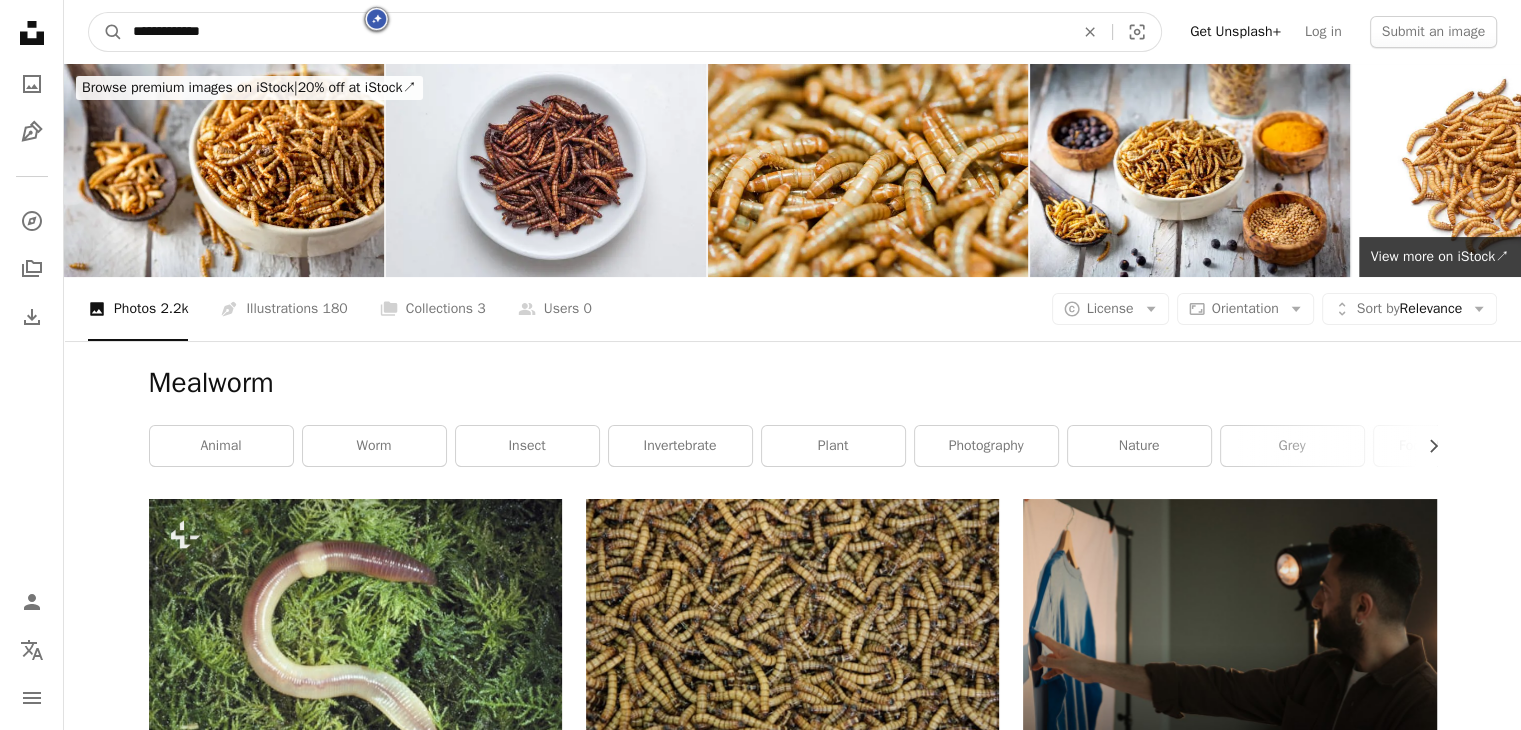 type on "**********" 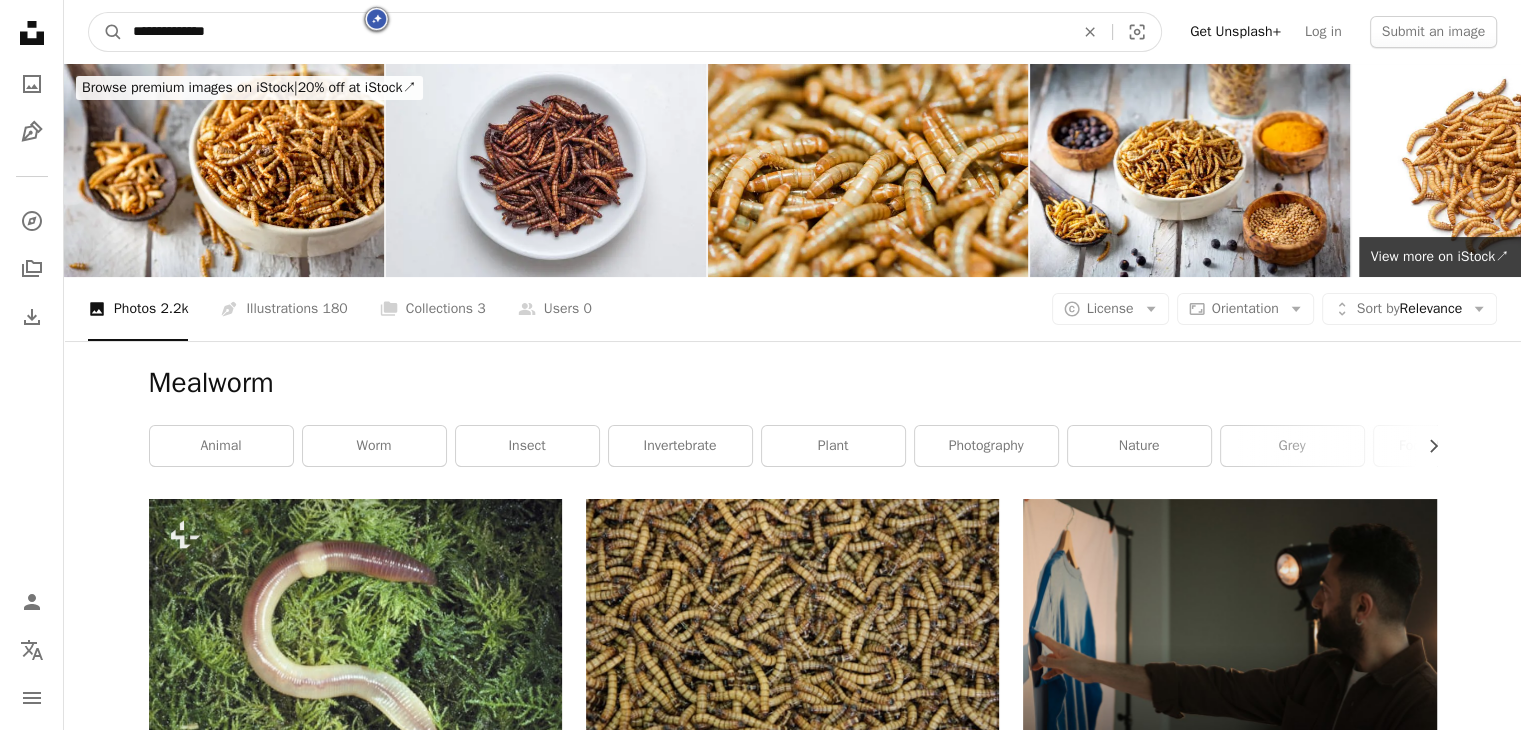 click on "A magnifying glass" at bounding box center [106, 32] 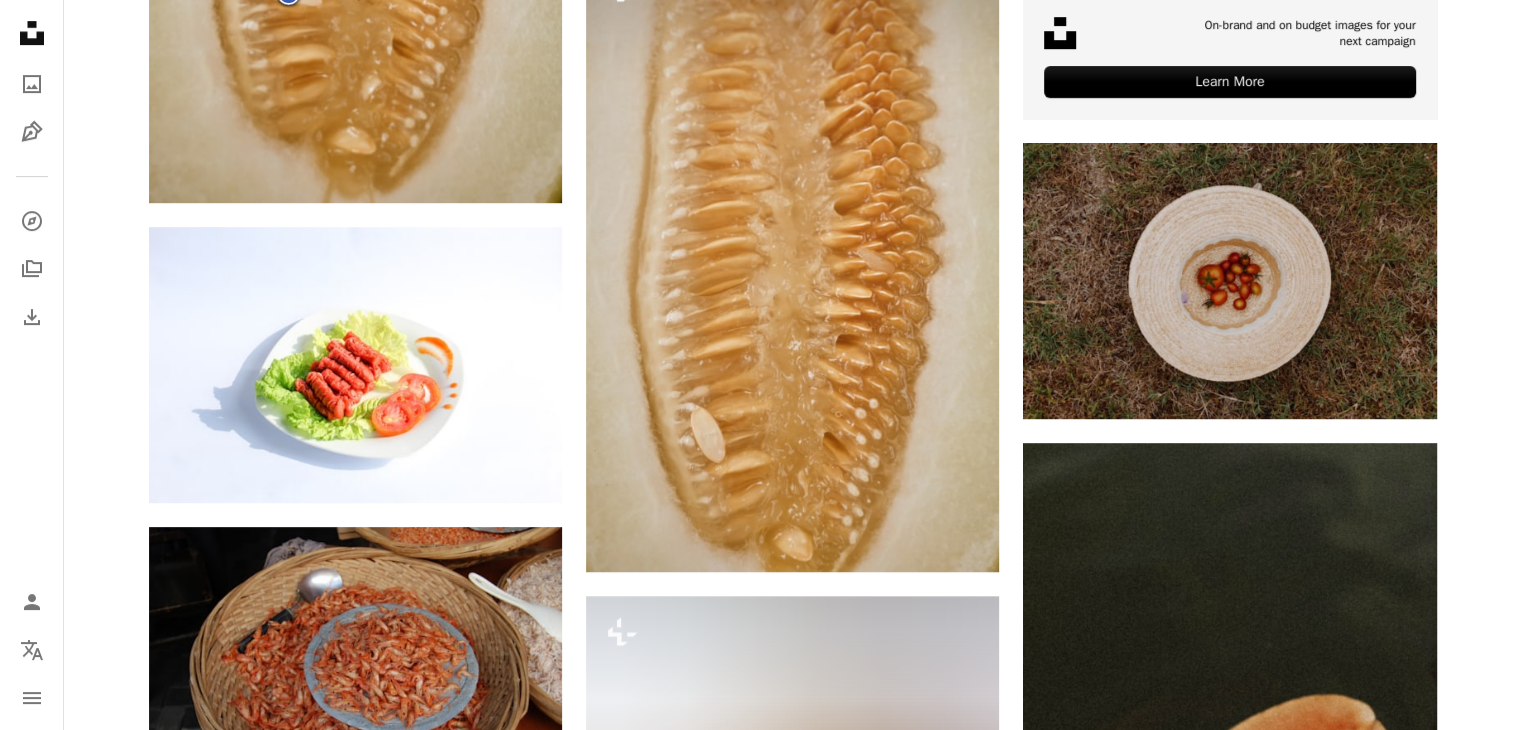 scroll, scrollTop: 984, scrollLeft: 0, axis: vertical 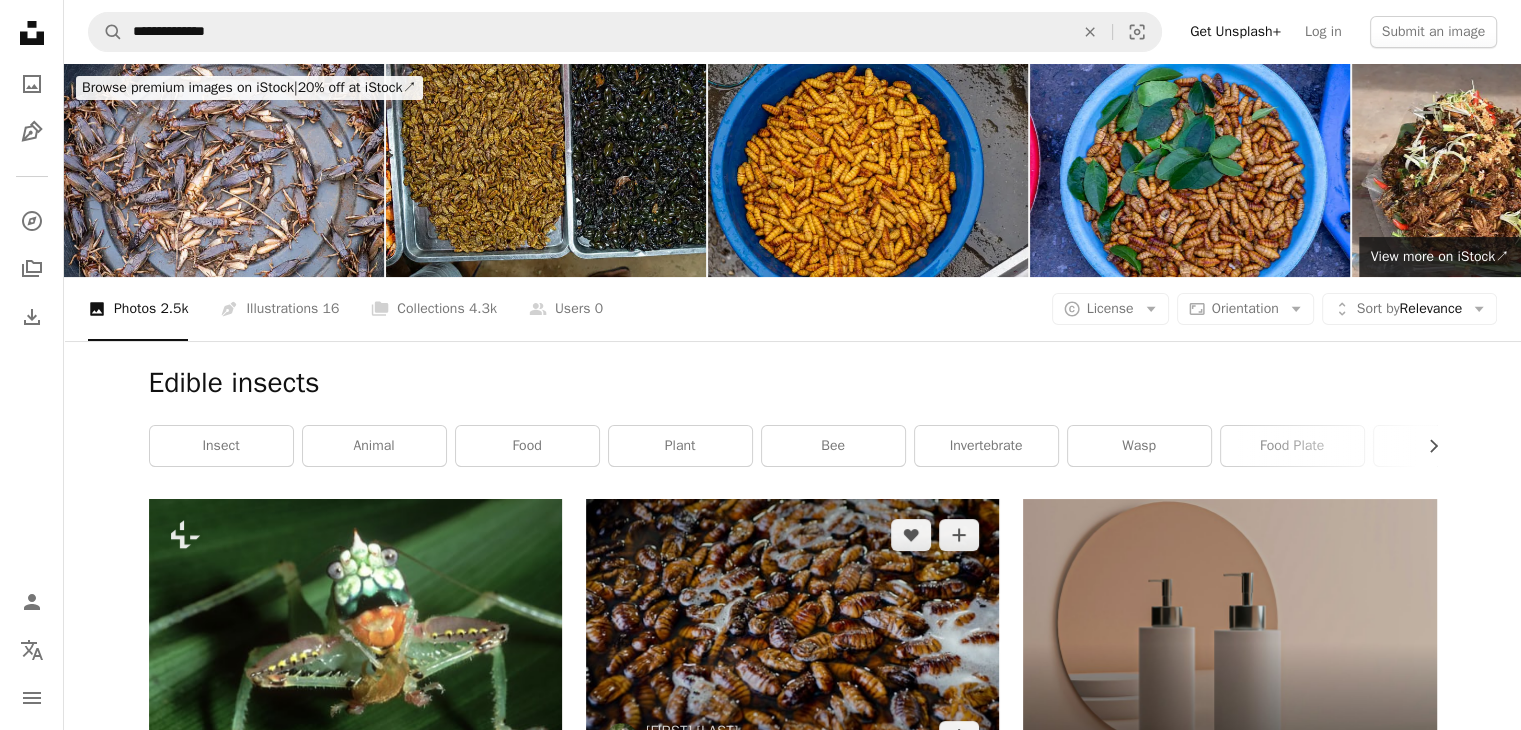 click at bounding box center [792, 636] 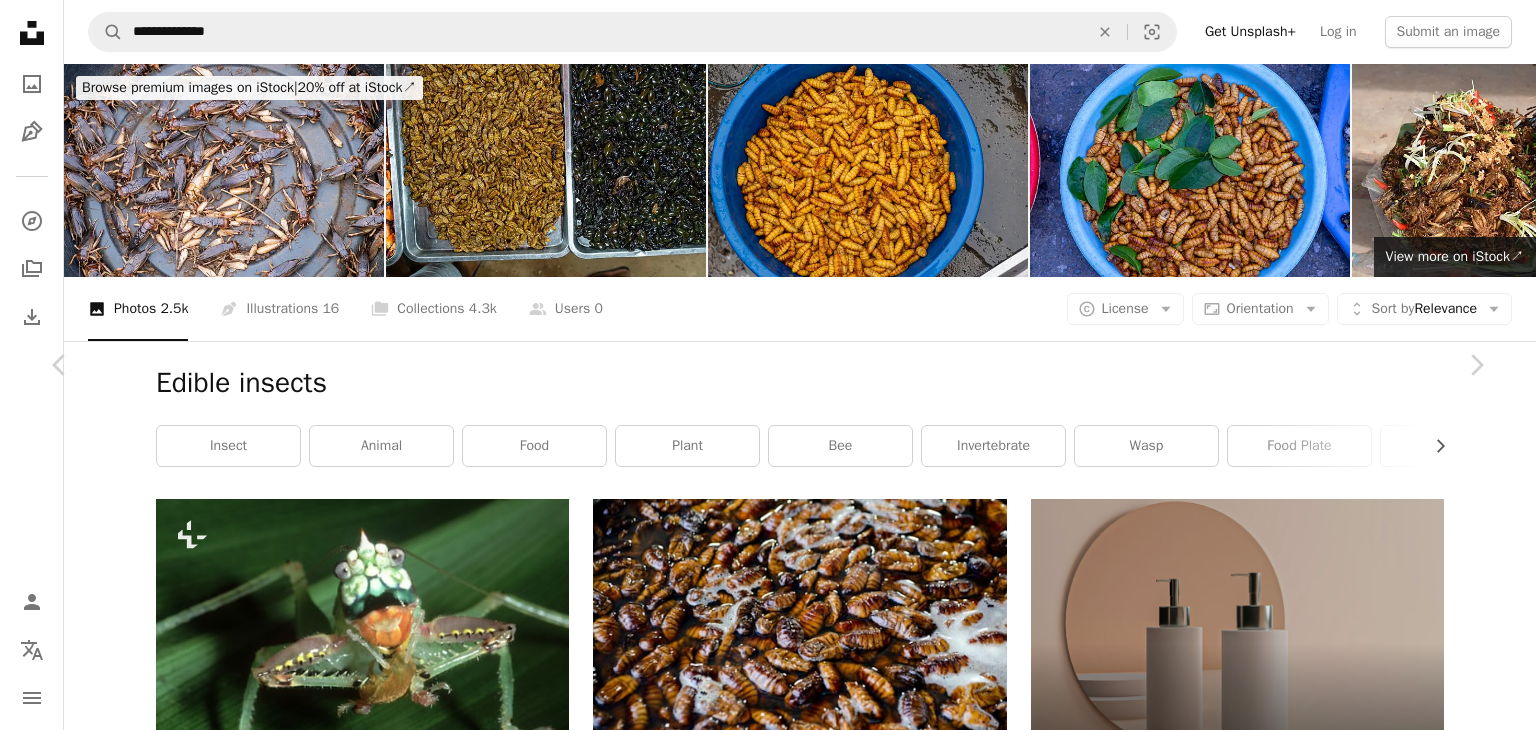 click on "[FIRST] [LAST]" at bounding box center [768, 2085] 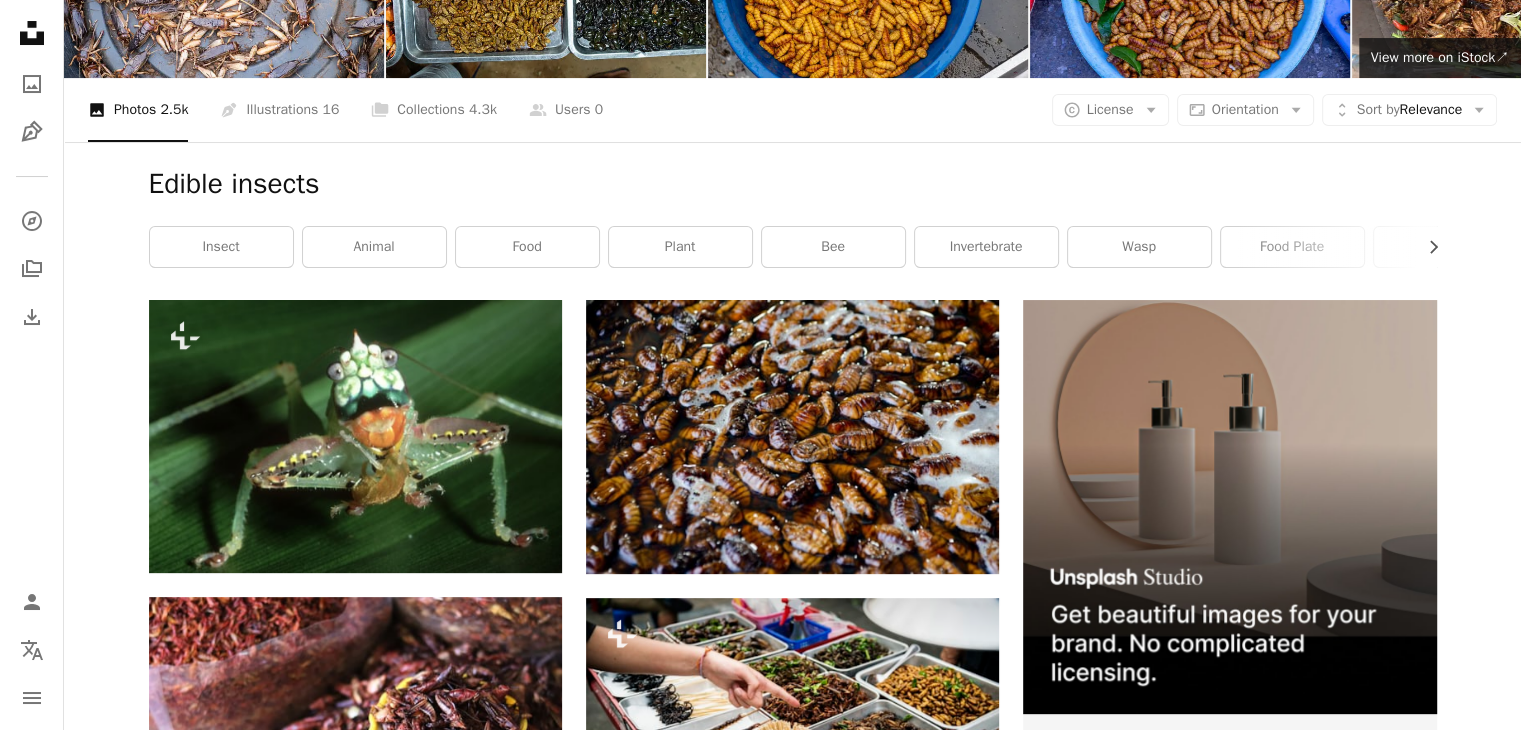 scroll, scrollTop: 340, scrollLeft: 0, axis: vertical 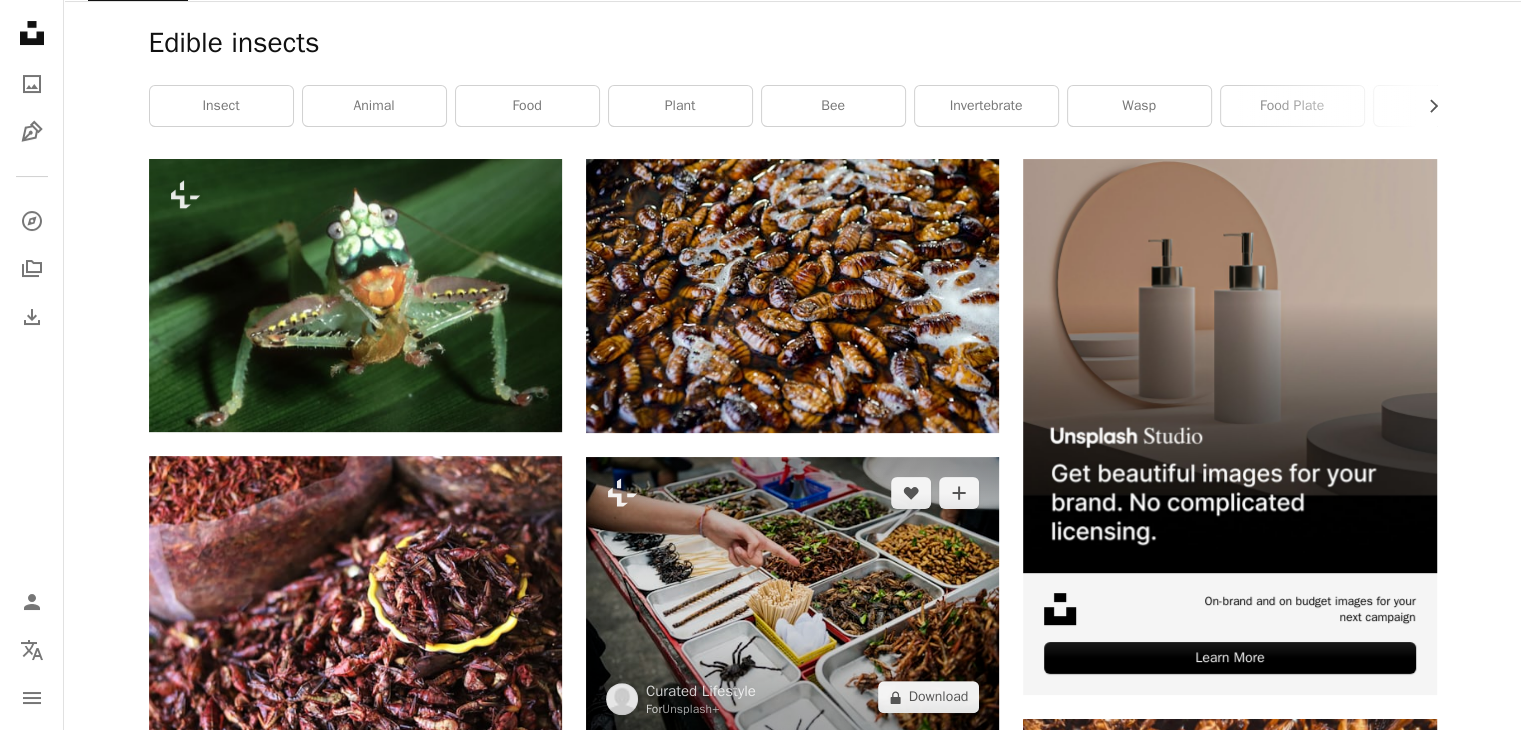 click at bounding box center (792, 595) 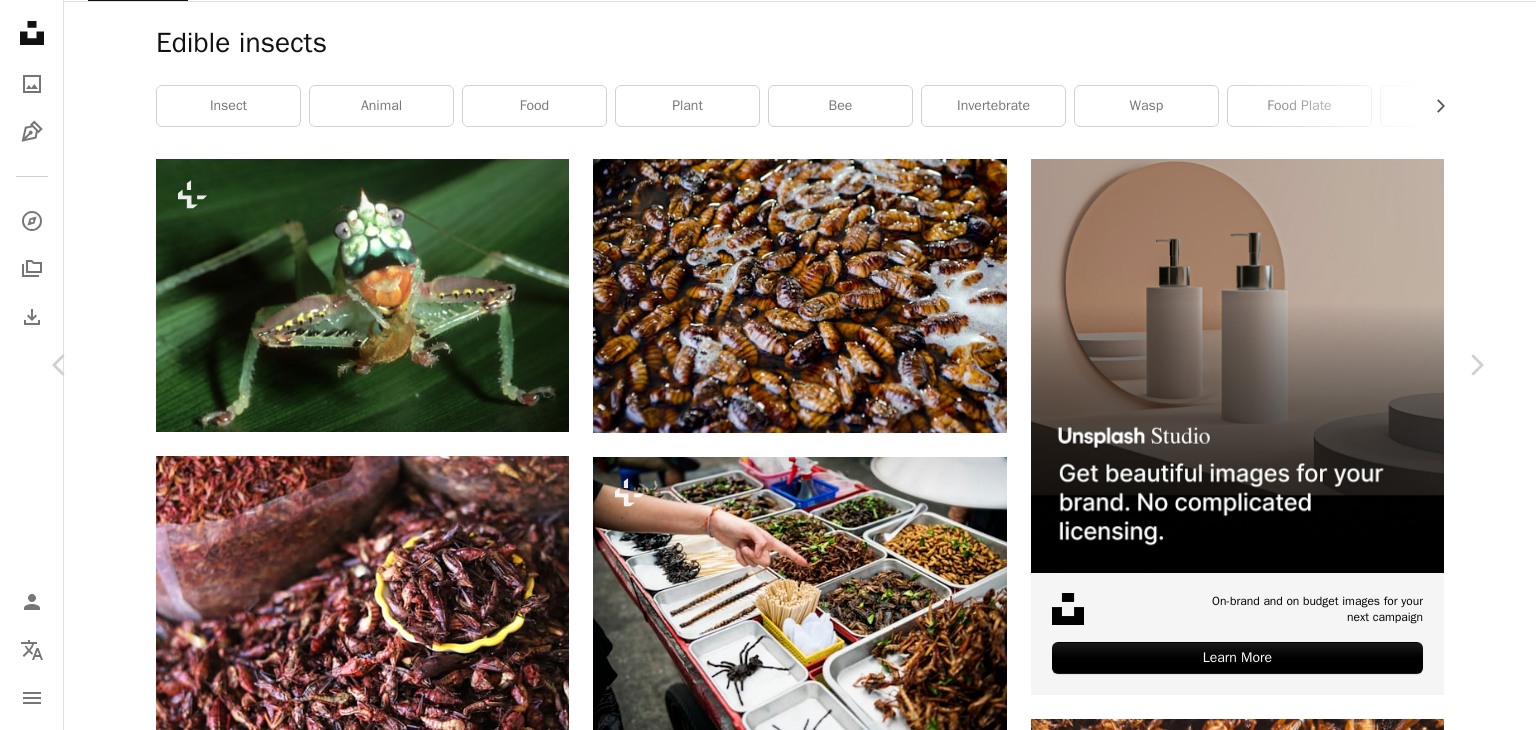 click on "A lock Download" at bounding box center (1325, 3877) 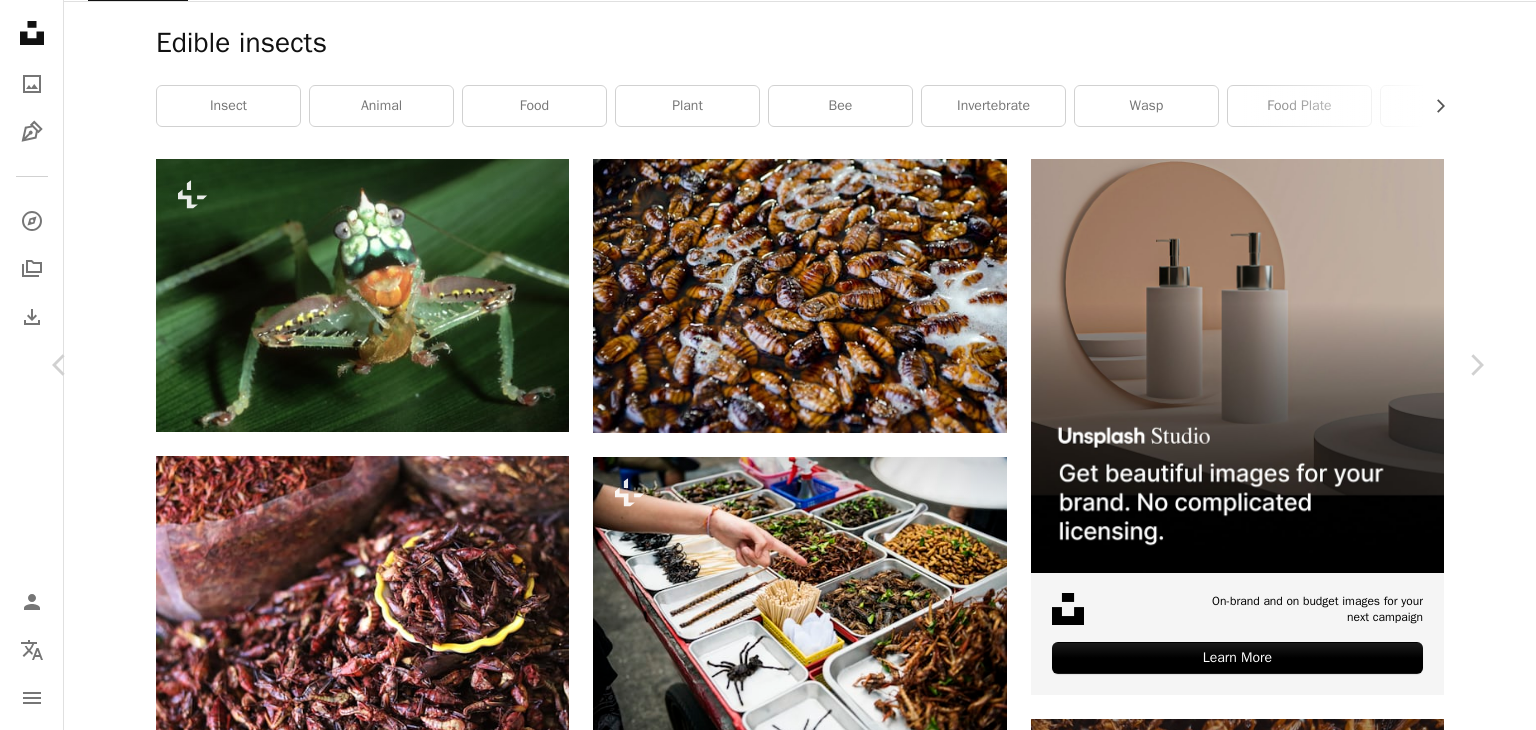 click on "An X shape Chevron left Chevron right Aigerim Kalysheva Available for hire A checkmark inside of a circle A heart A plus sign Download free Chevron down Zoom in Views 270,007 Downloads 2,560 A forward-right arrow Share Info icon Info More Actions A map marker [CITY], [COUNTRY] Calendar outlined Published on [MONTH] [DAY], [YEAR] Camera NIKON CORPORATION, NIKON D5100 Safety Licensed under the Unsplash+ License food travel photography street [COUNTRY] [CITY] spider eating insect asia tourist horizontal scorpion discovery worm archival centipede variation capital cities Free pictures Related images Plus sign for Unsplash+ A heart A plus sign Getty Images For Unsplash+ A lock Download Plus sign for Unsplash+ A heart A plus sign Jerome Maas For Unsplash+ A lock Download Plus sign for Unsplash+ A heart A plus sign Pablo Merchán Montes For Unsplash+ A lock Download Plus sign for Unsplash+ A heart A plus sign Jordan González For Unsplash+ A lock Download Plus sign for Unsplash+ A heart A plus sign Diana Light For Unsplash+ A lock Download Plus sign for Unsplash+ A heart A plus sign Pablo Merchán Montes For Unsplash+ A lock Download Plus sign for Unsplash+ A heart" at bounding box center [768, 4195] 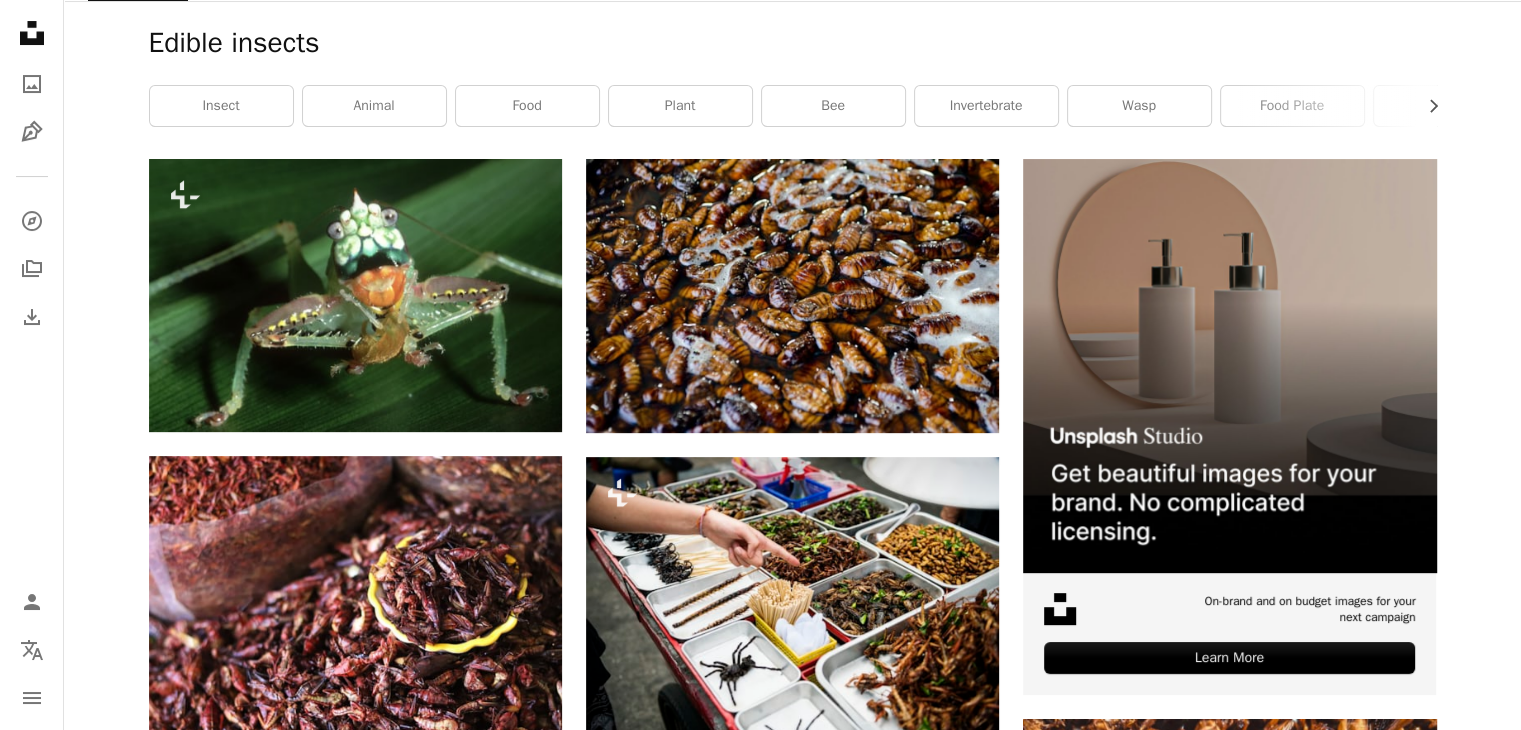 scroll, scrollTop: 0, scrollLeft: 0, axis: both 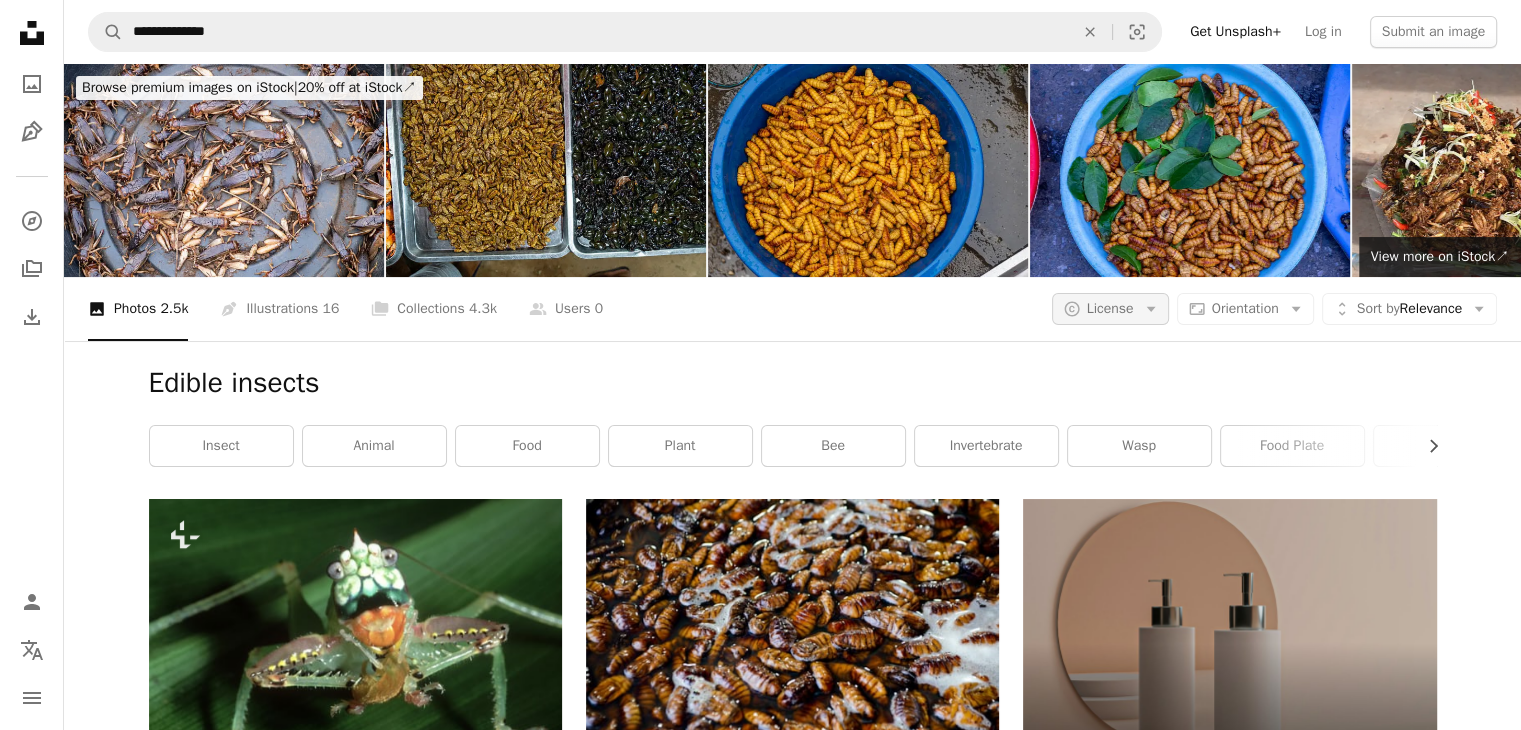 click on "Arrow down" 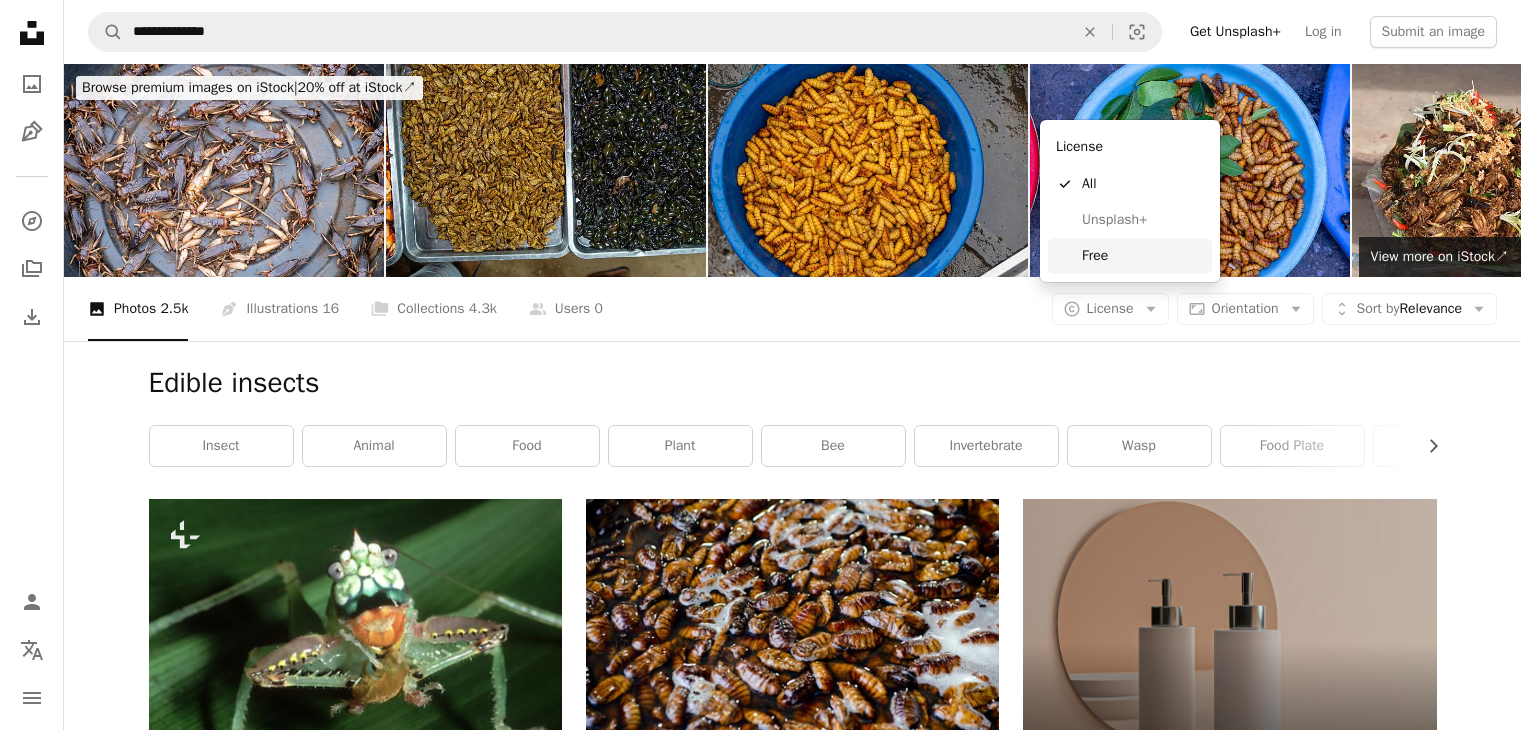 click on "Free" at bounding box center [1143, 256] 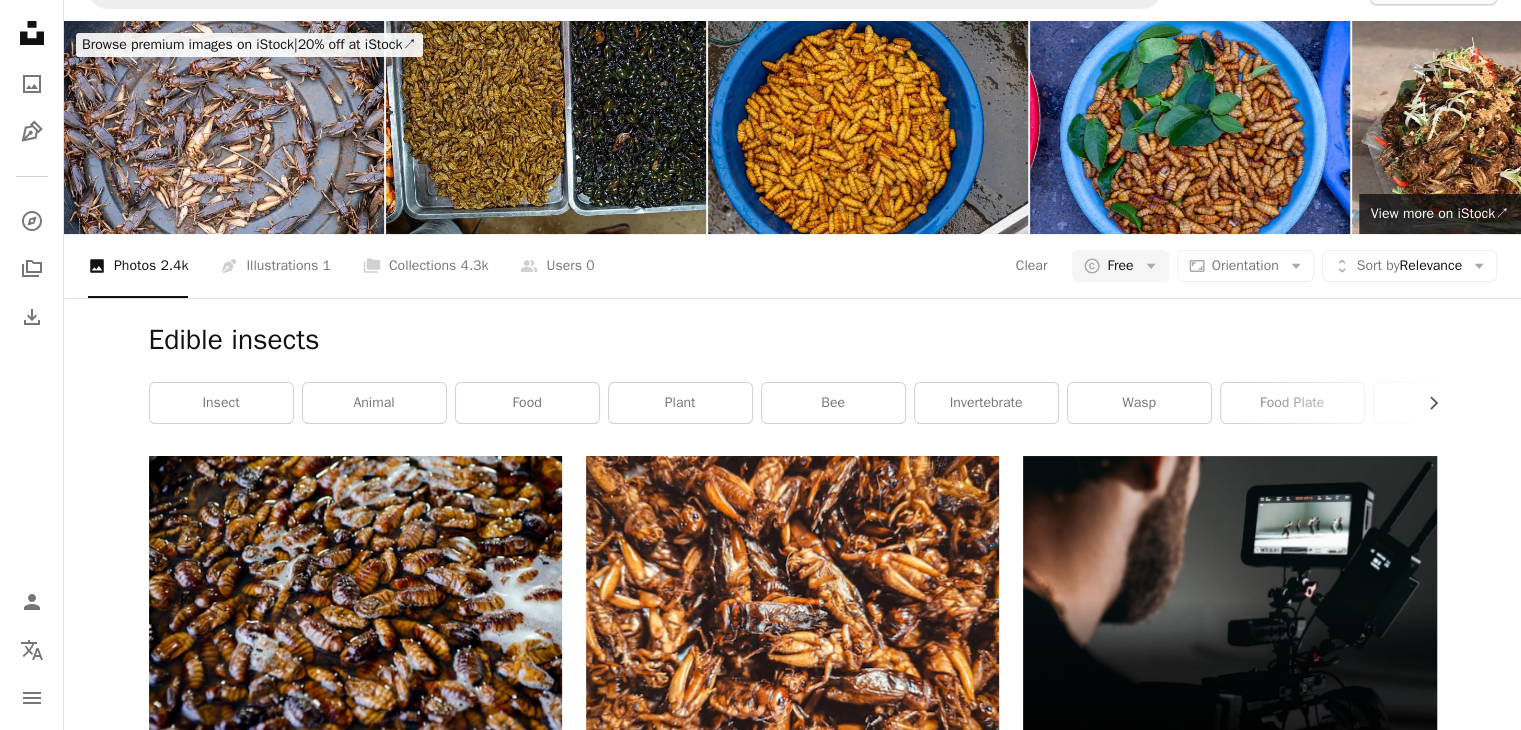 scroll, scrollTop: 86, scrollLeft: 0, axis: vertical 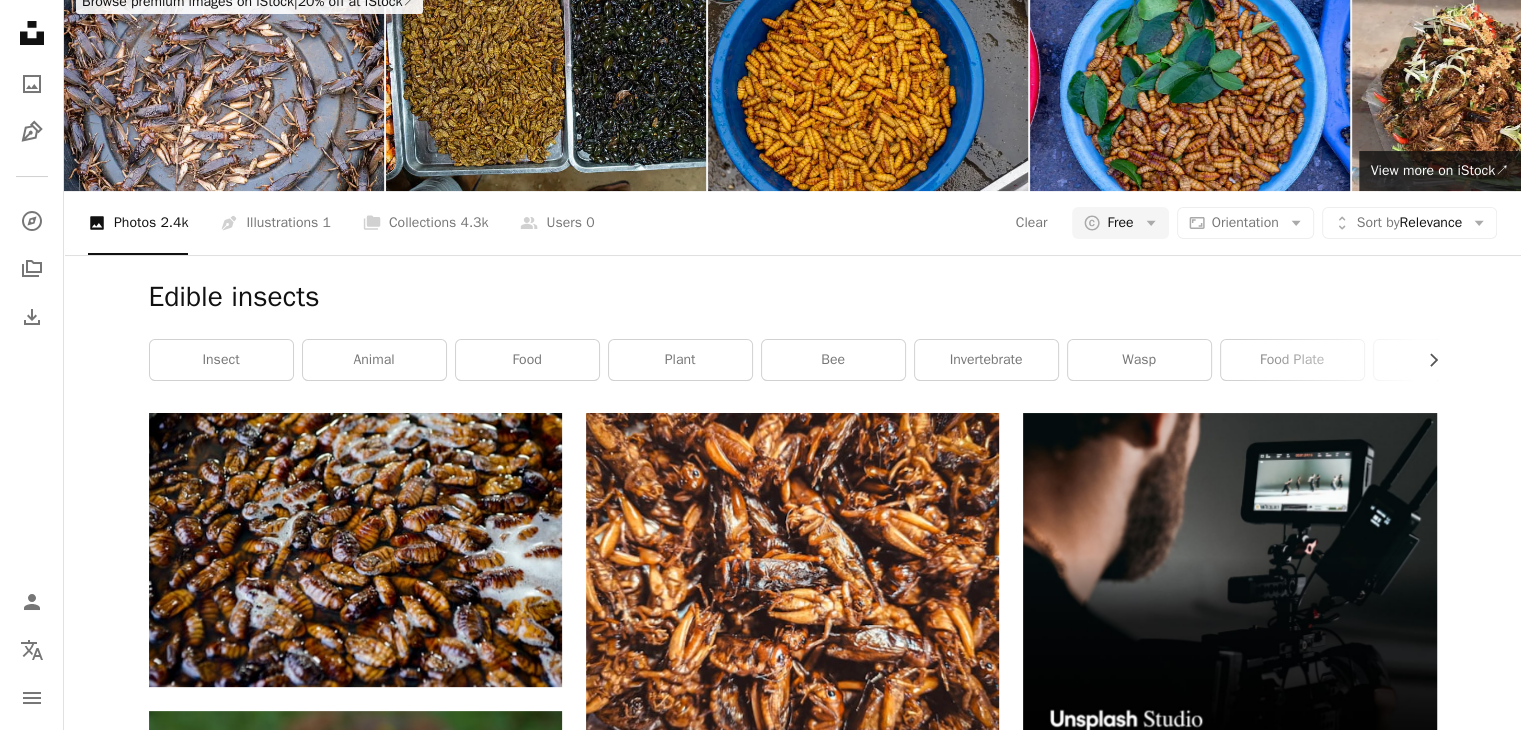 click on "Arrow pointing down" 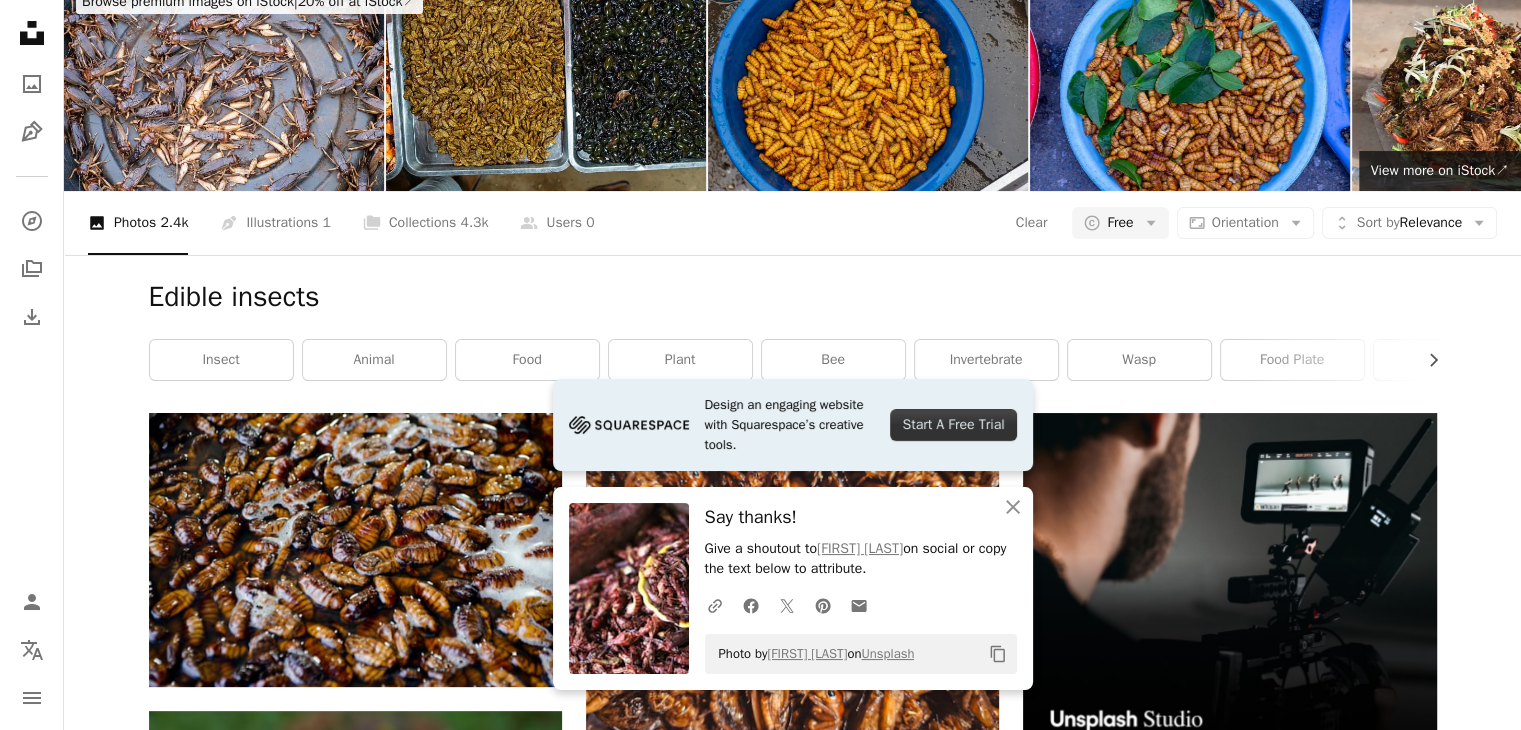 scroll, scrollTop: 0, scrollLeft: 0, axis: both 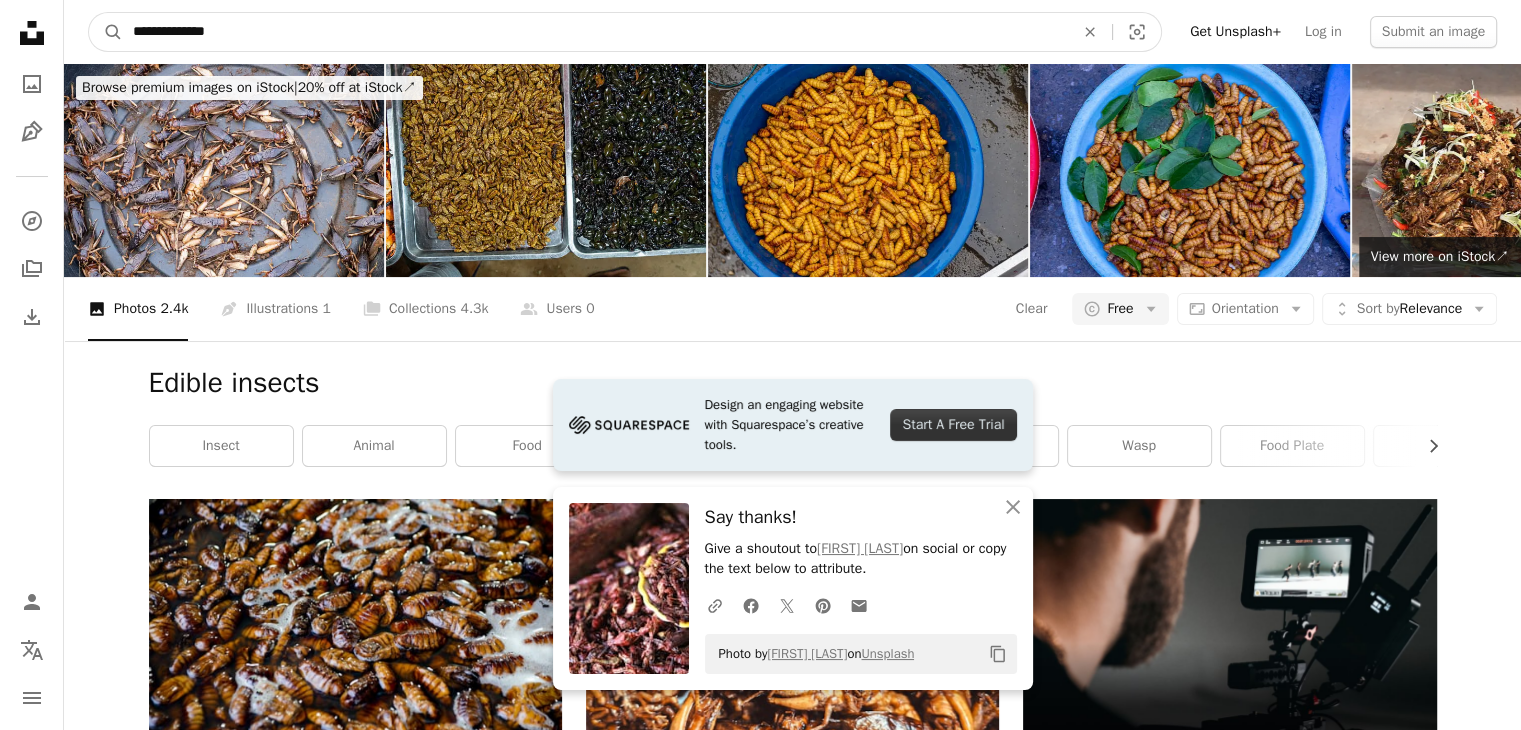 click on "**********" at bounding box center (595, 32) 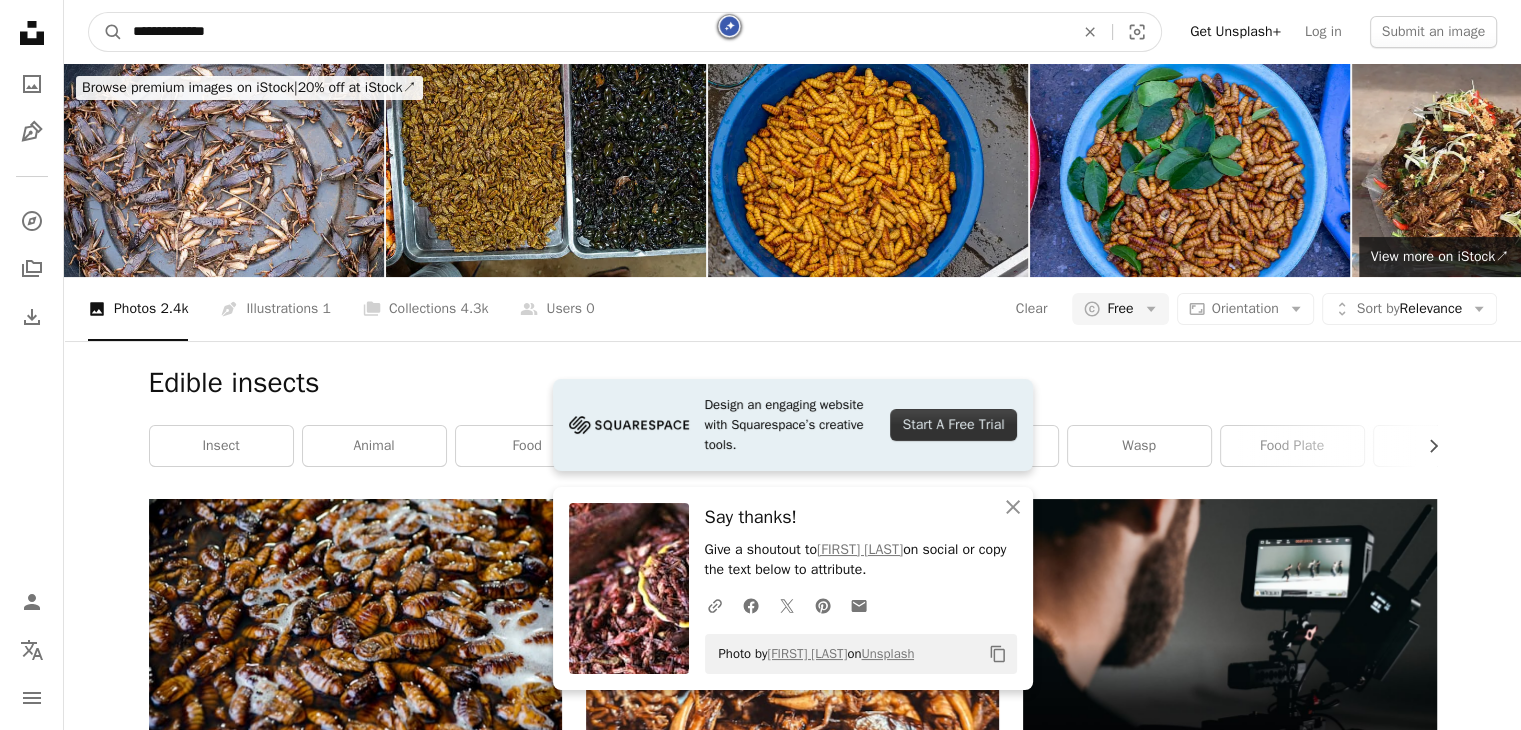 type on "**********" 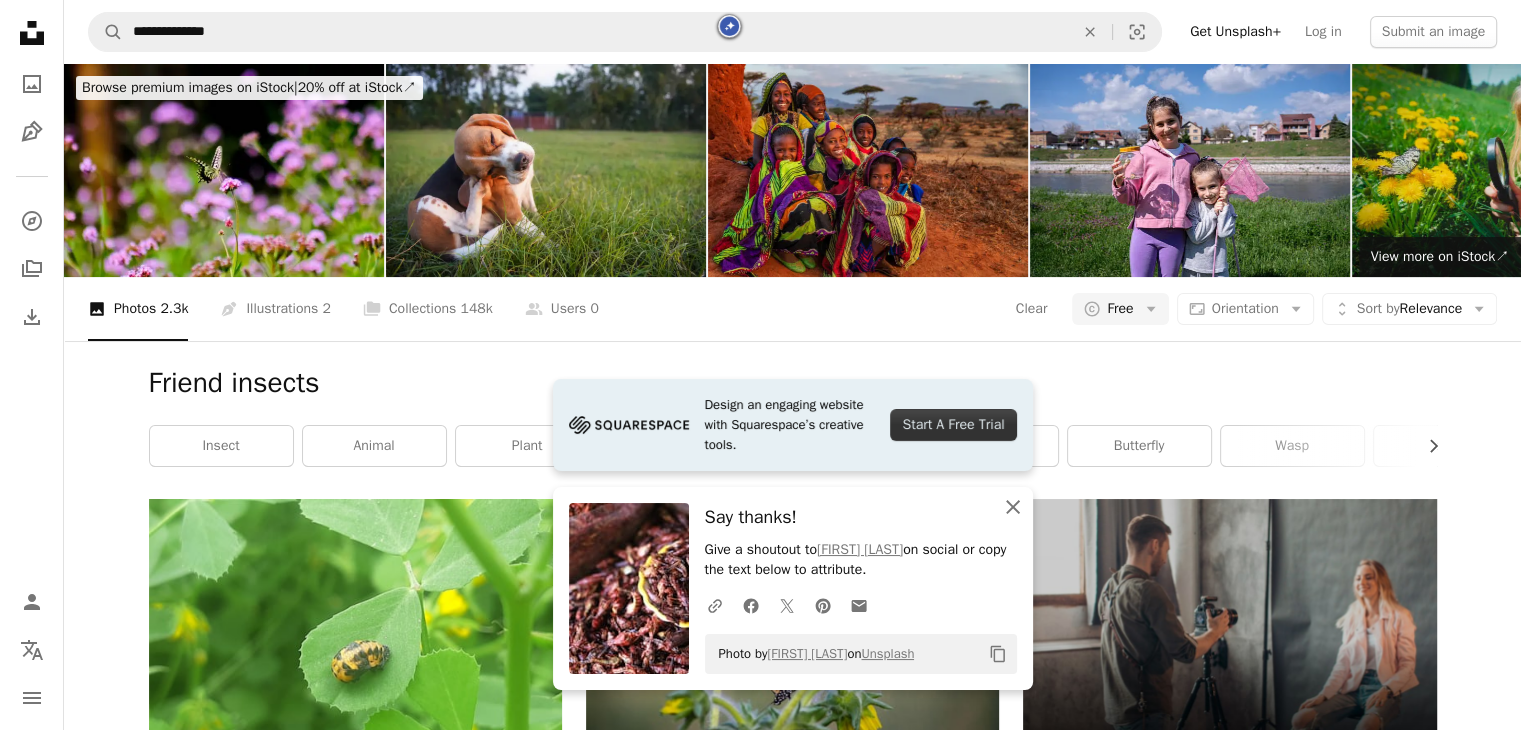 click on "An X shape" 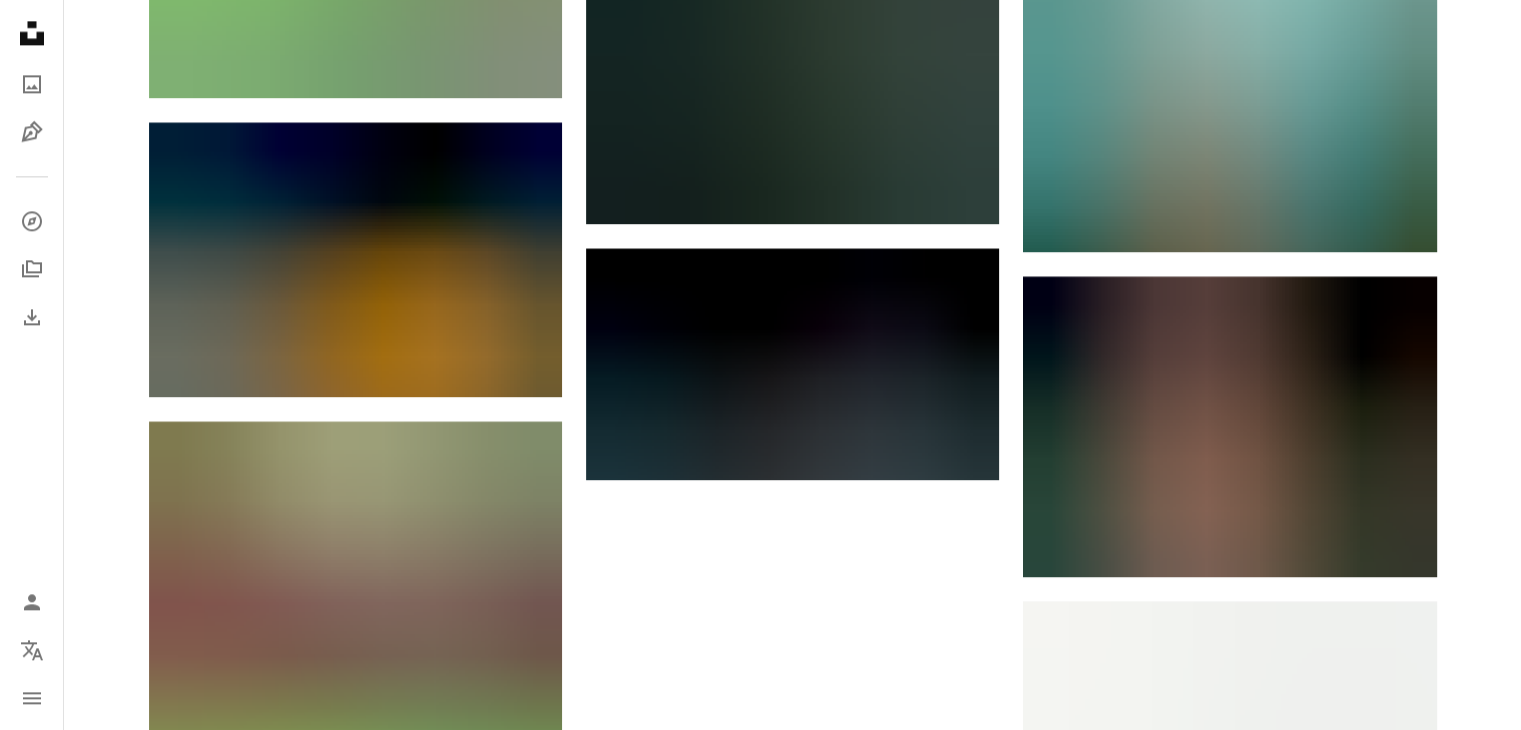scroll, scrollTop: 0, scrollLeft: 0, axis: both 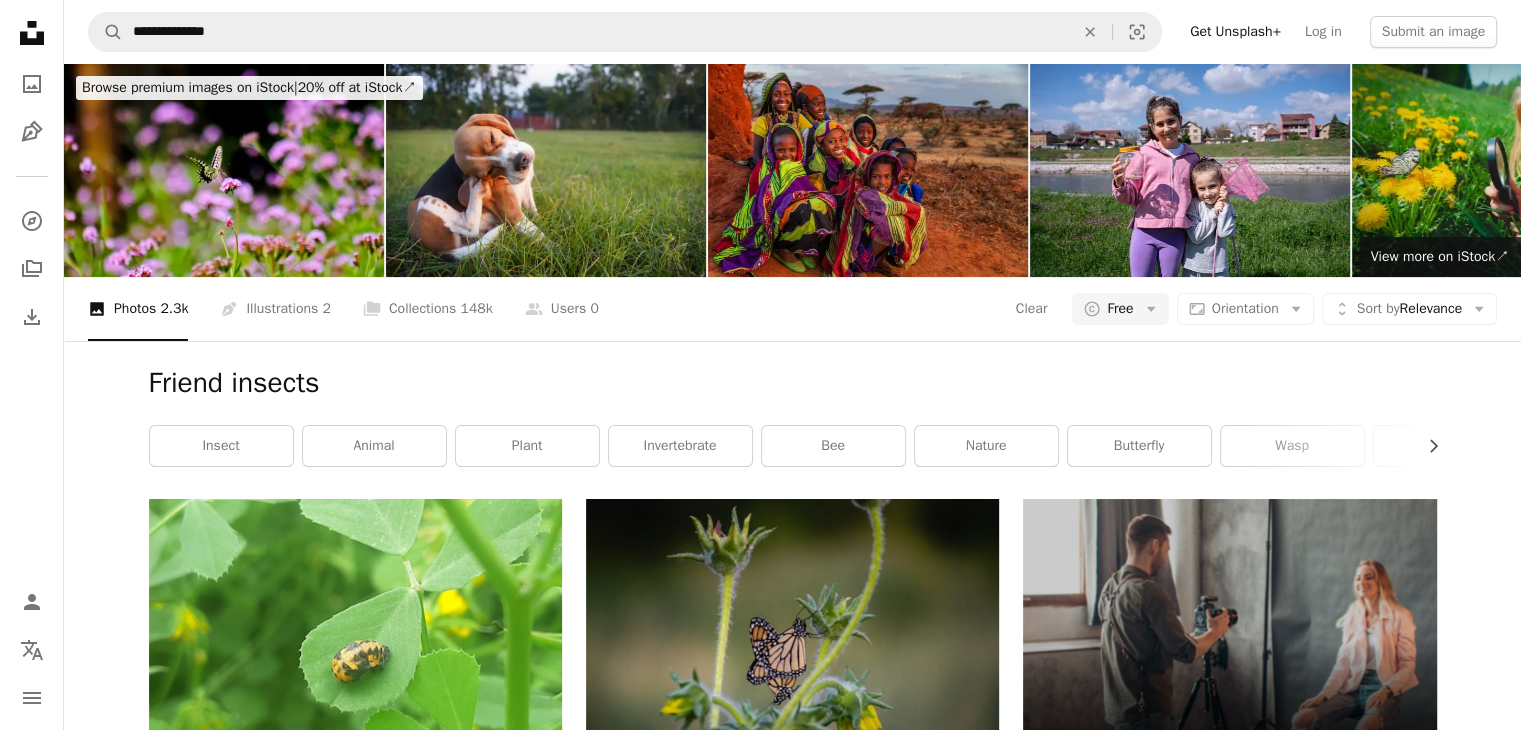 click on "**********" at bounding box center (792, 32) 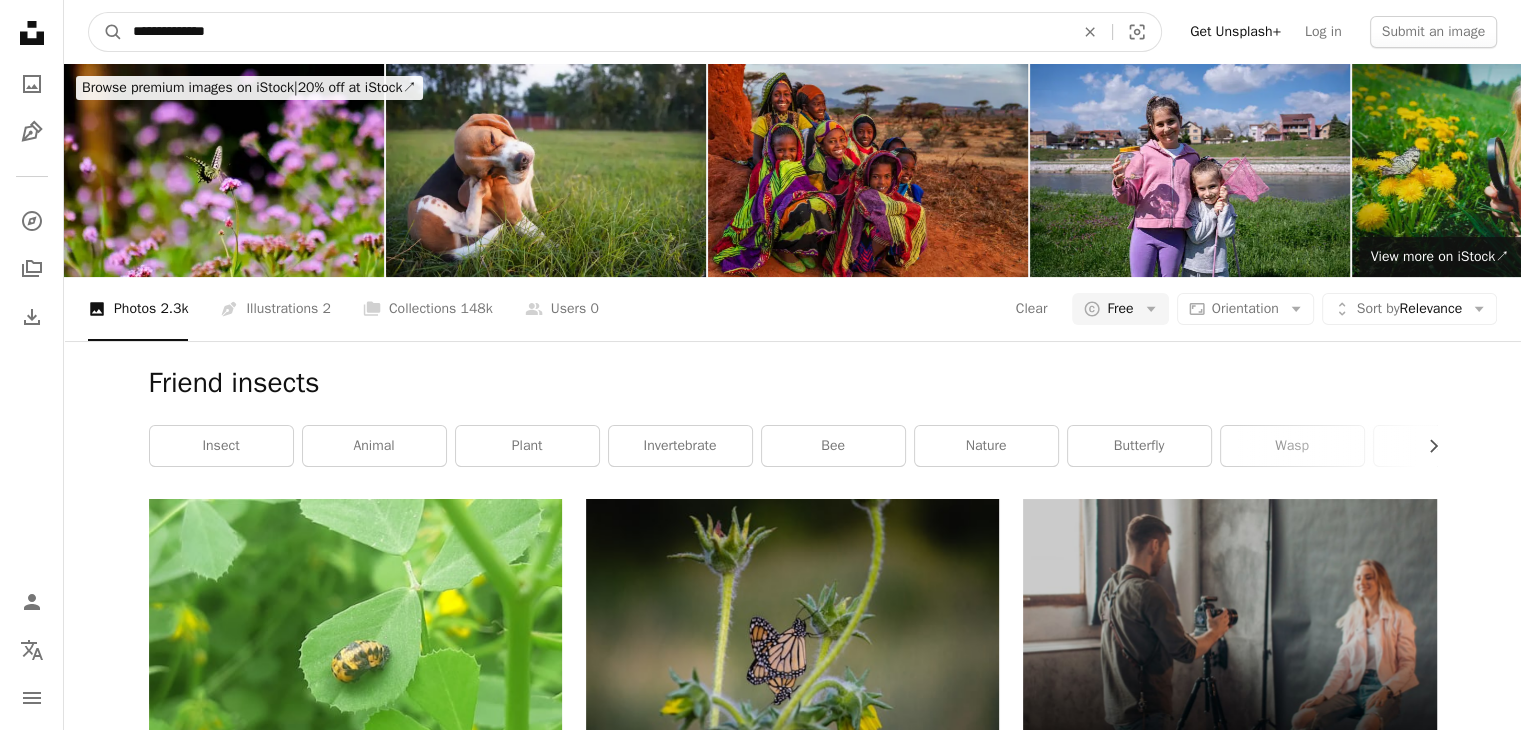 click on "**********" at bounding box center (595, 32) 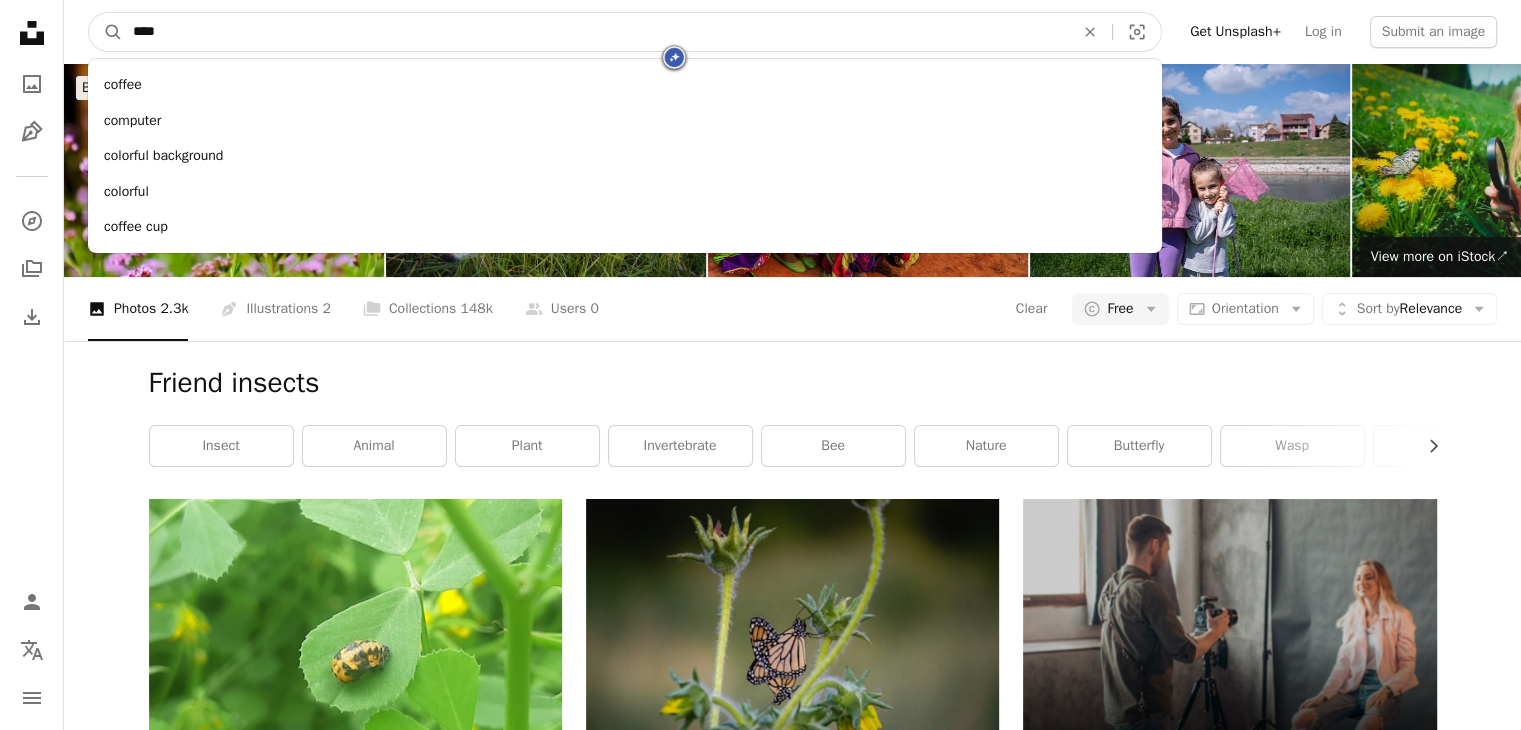type on "****" 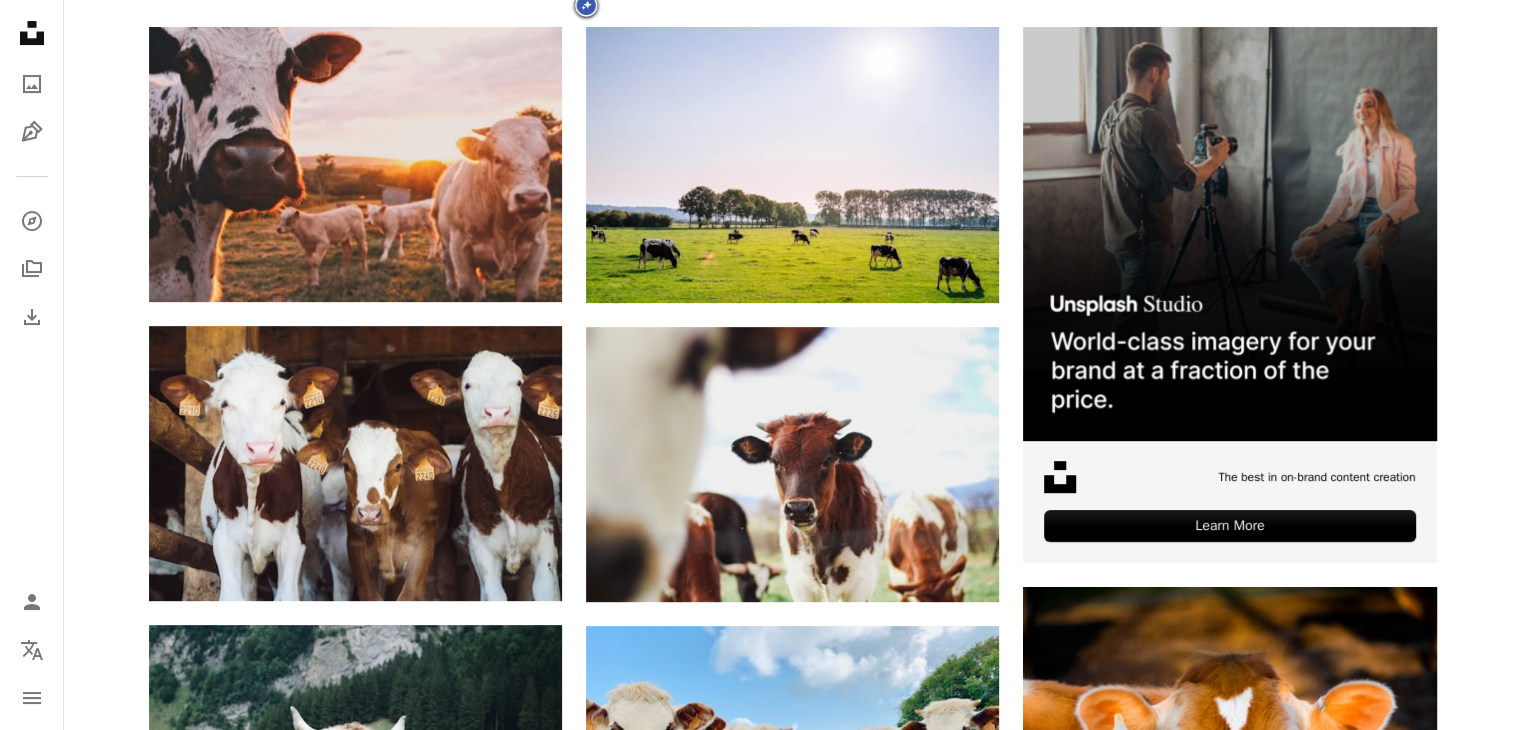 scroll, scrollTop: 544, scrollLeft: 0, axis: vertical 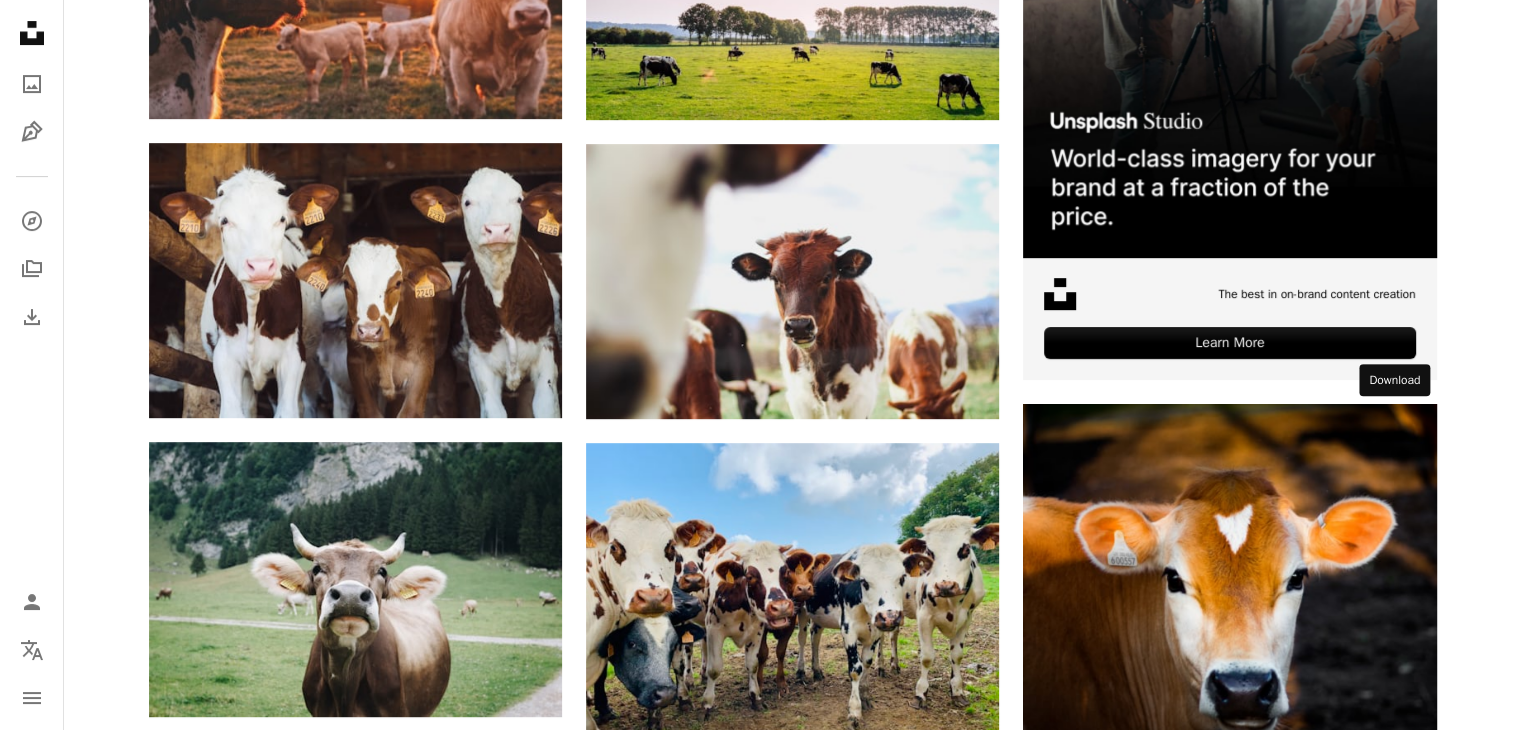 click on "Arrow pointing down" 